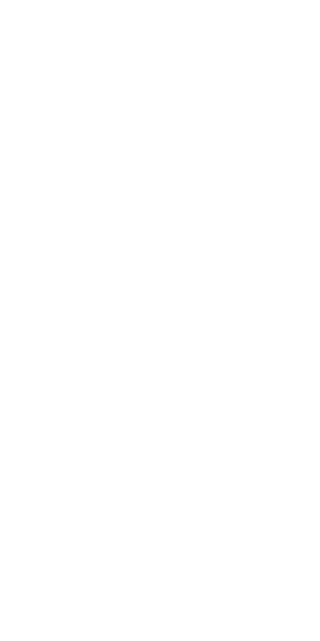 scroll, scrollTop: 0, scrollLeft: 0, axis: both 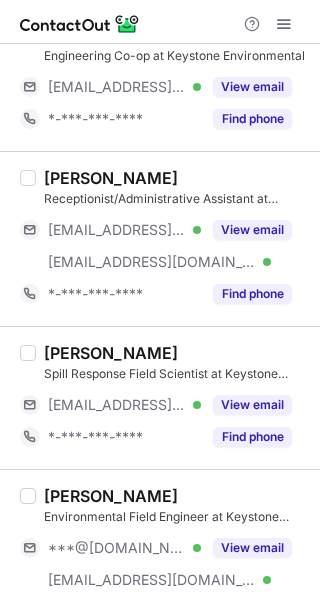 click on "Sandhya Prasad" at bounding box center (111, 178) 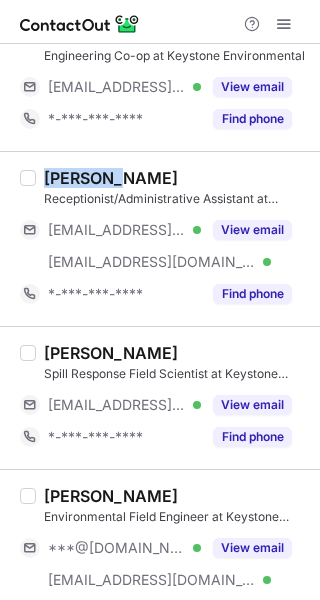 click on "Sandhya Prasad" at bounding box center [111, 178] 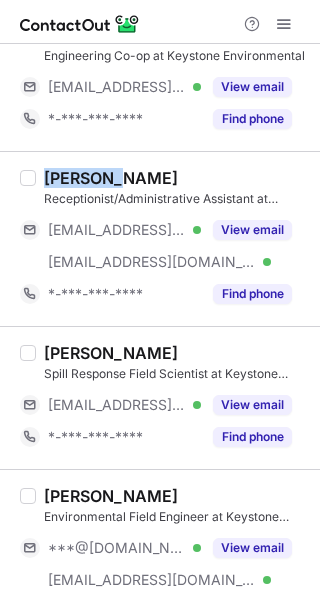 copy on "Sandhya" 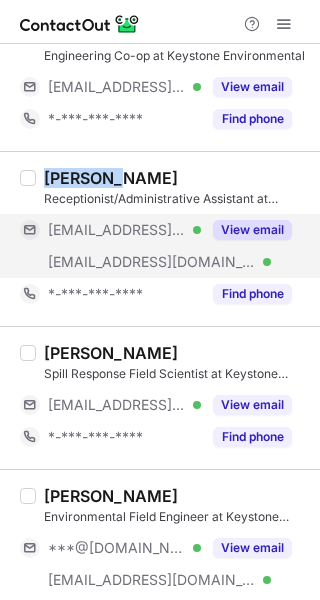 click on "View email" at bounding box center (252, 230) 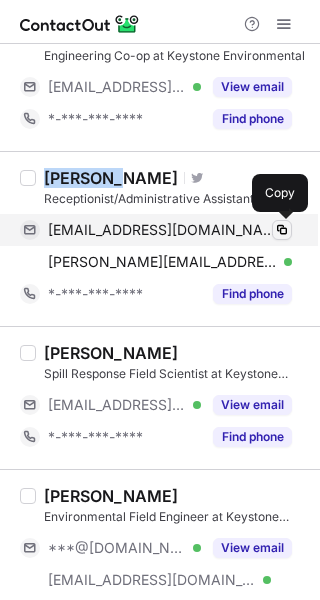 type 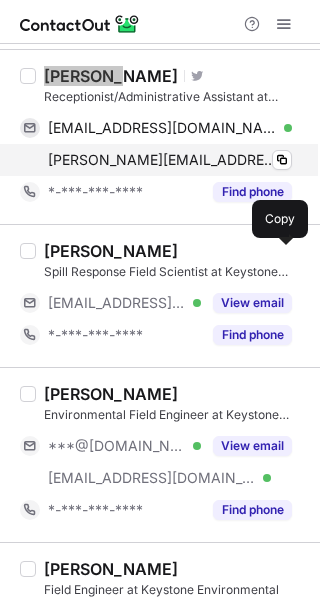 scroll, scrollTop: 700, scrollLeft: 0, axis: vertical 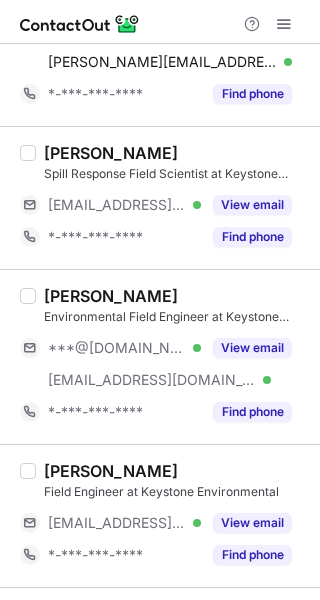 click on "Charmaine Chiu" at bounding box center (111, 296) 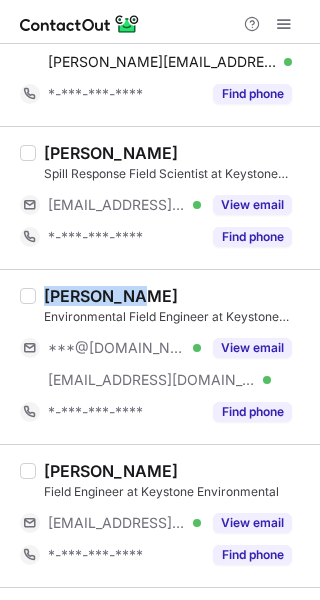 click on "Charmaine Chiu" at bounding box center (111, 296) 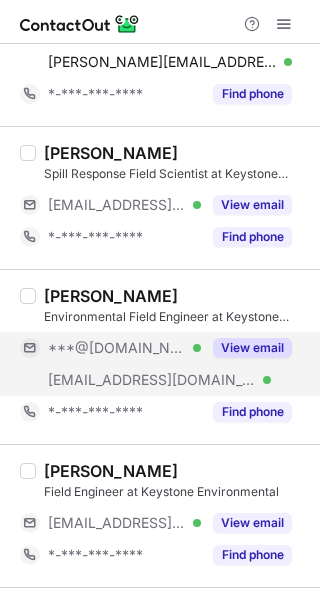click on "View email" at bounding box center [246, 348] 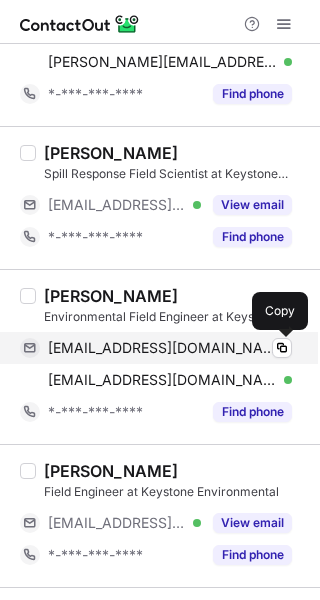 drag, startPoint x: 283, startPoint y: 344, endPoint x: 289, endPoint y: 330, distance: 15.231546 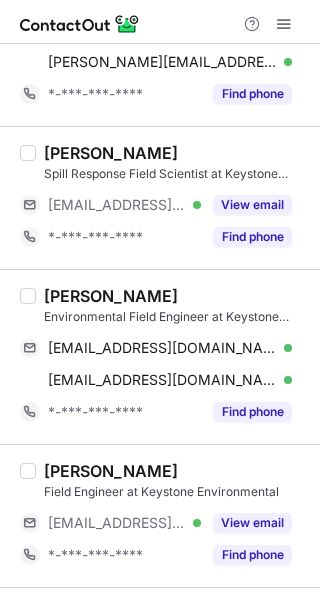 type 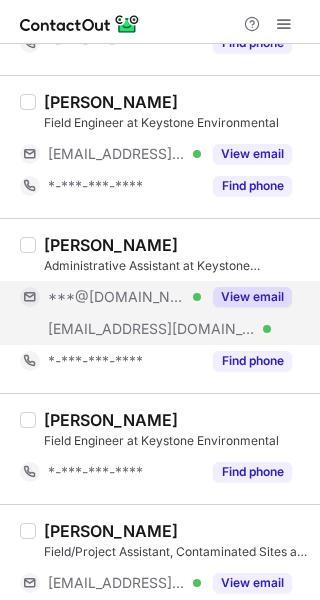 scroll, scrollTop: 1100, scrollLeft: 0, axis: vertical 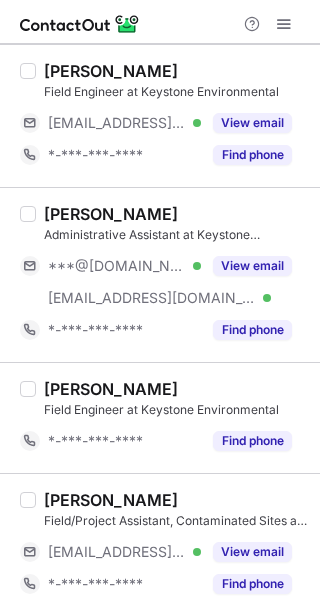 click on "Alanna Reyse" at bounding box center (111, 214) 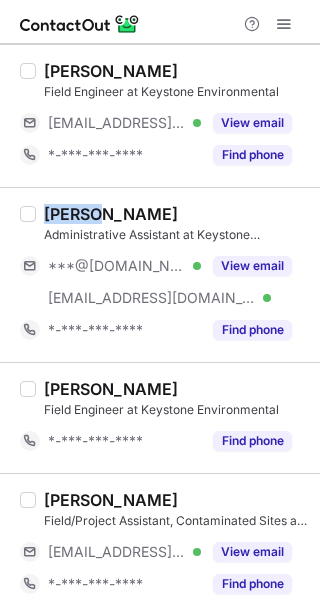 click on "Alanna Reyse" at bounding box center [111, 214] 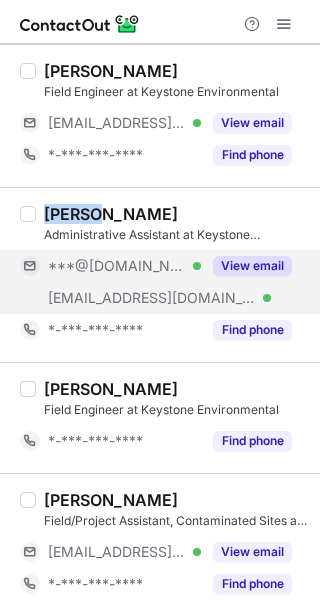 click on "View email" at bounding box center (252, 266) 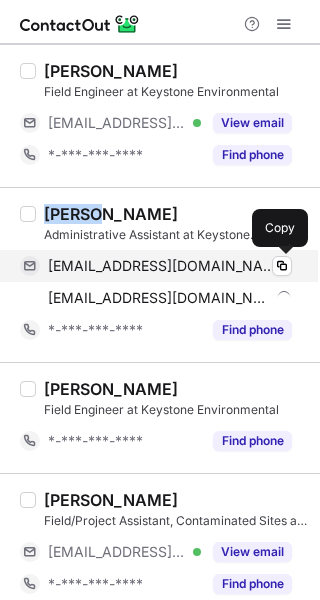 click at bounding box center [282, 266] 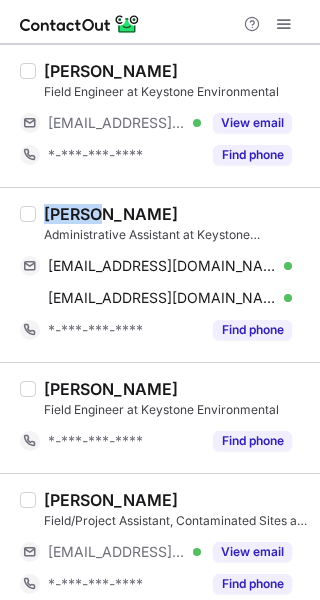type 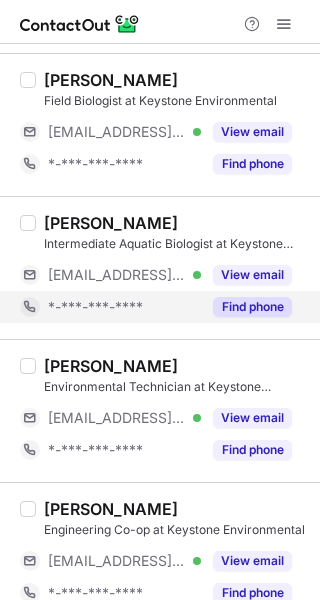 scroll, scrollTop: 0, scrollLeft: 0, axis: both 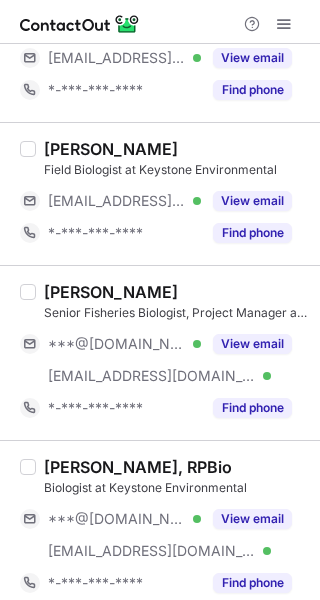 click on "Afshin Parsamanesh" at bounding box center [111, 292] 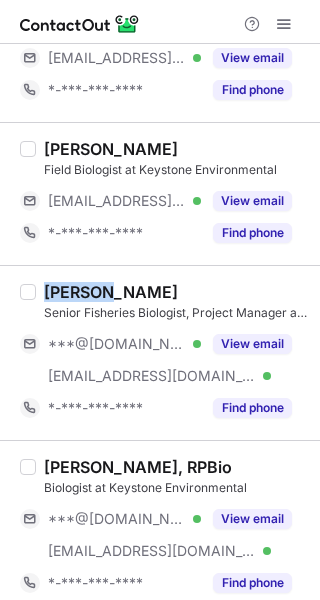 click on "Afshin Parsamanesh" at bounding box center [111, 292] 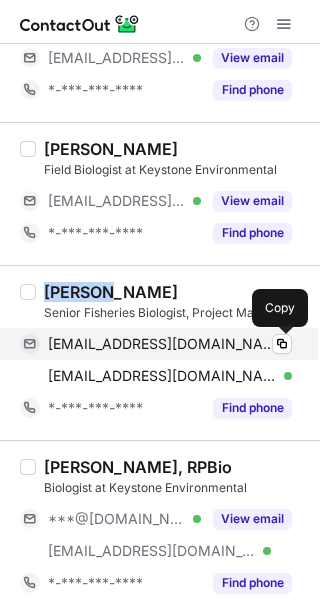 click at bounding box center [282, 344] 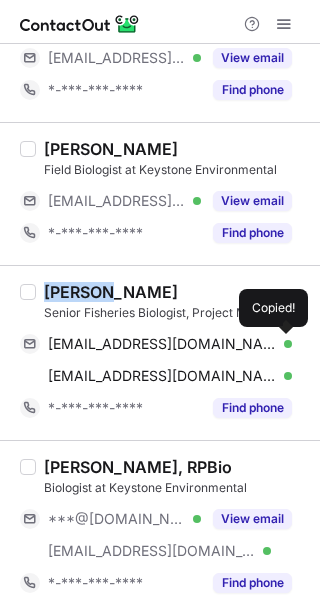 type 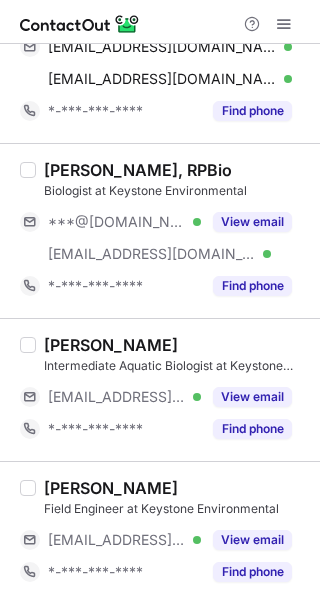 scroll, scrollTop: 400, scrollLeft: 0, axis: vertical 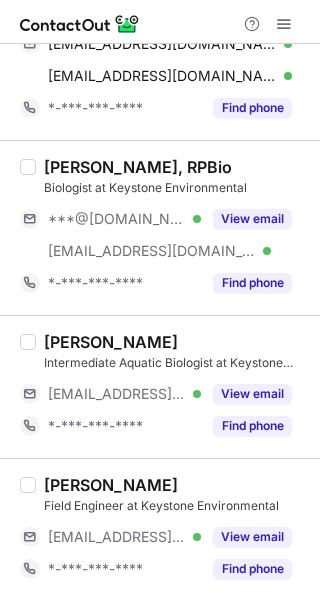 click on "Corbin Manson, RPBio" at bounding box center (138, 167) 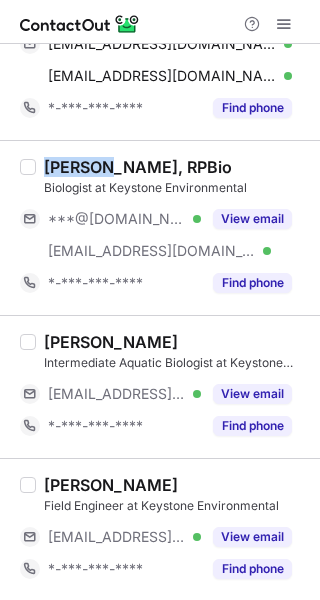 click on "Corbin Manson, RPBio" at bounding box center (138, 167) 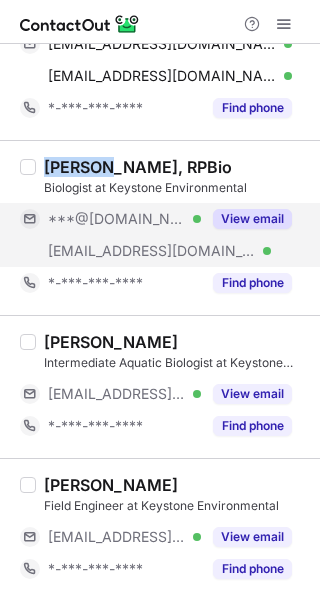 click on "View email" at bounding box center [252, 219] 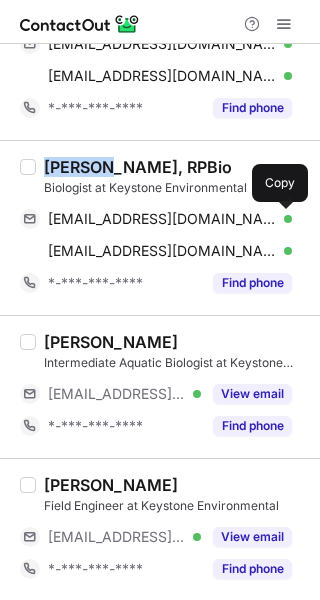drag, startPoint x: 289, startPoint y: 221, endPoint x: 311, endPoint y: 249, distance: 35.608986 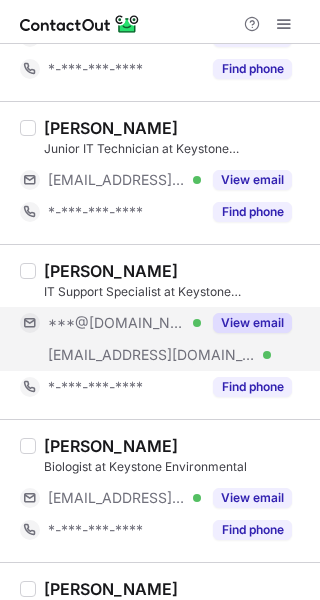 scroll, scrollTop: 1500, scrollLeft: 0, axis: vertical 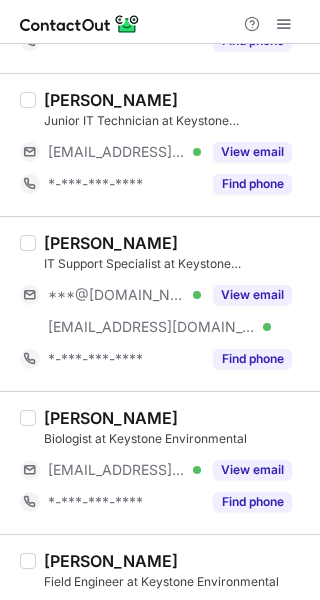 click on "Fabio Gentile" at bounding box center [111, 243] 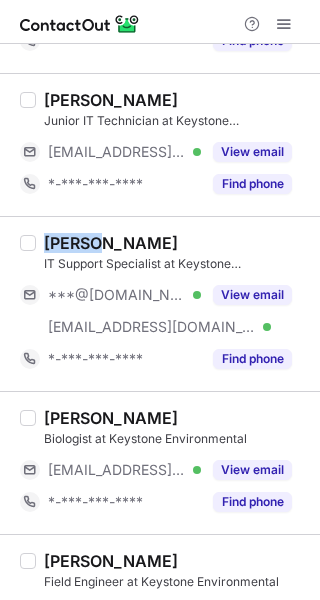 click on "Fabio Gentile" at bounding box center [111, 243] 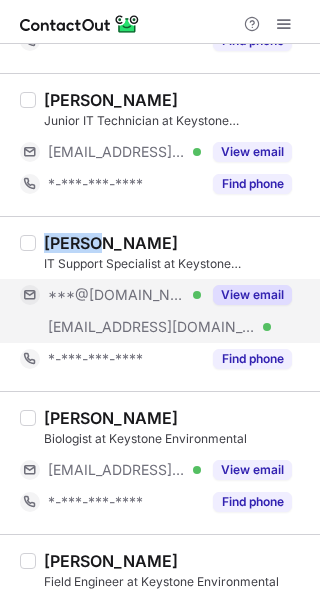 copy on "Fabio" 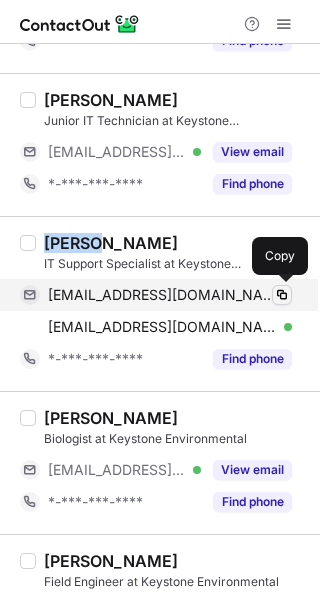 click at bounding box center [282, 295] 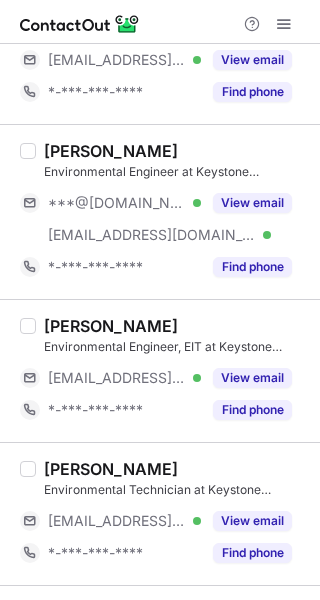 scroll, scrollTop: 2500, scrollLeft: 0, axis: vertical 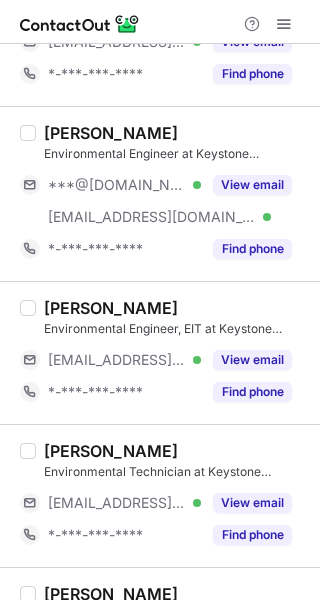click on "Kate Pendreigh" at bounding box center (111, 133) 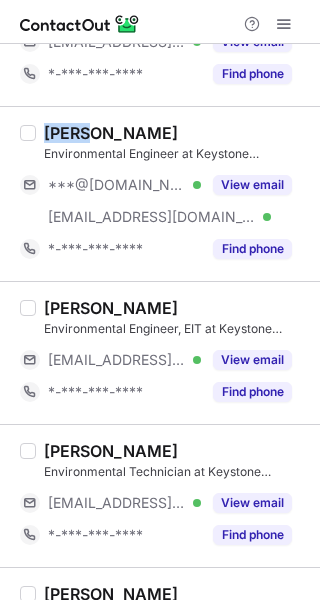 click on "Kate Pendreigh" at bounding box center (111, 133) 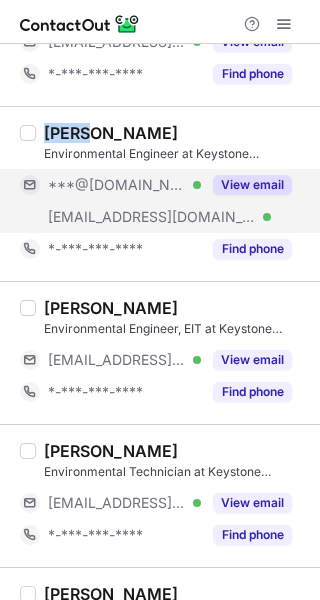 click on "View email" at bounding box center [252, 185] 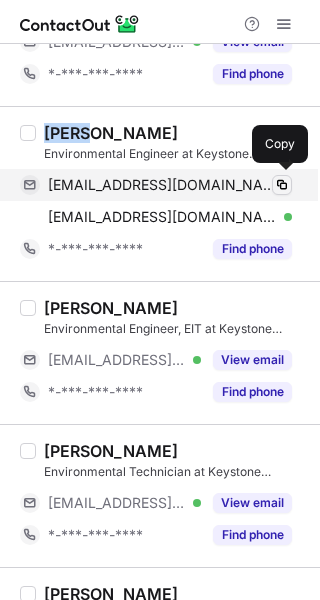 type 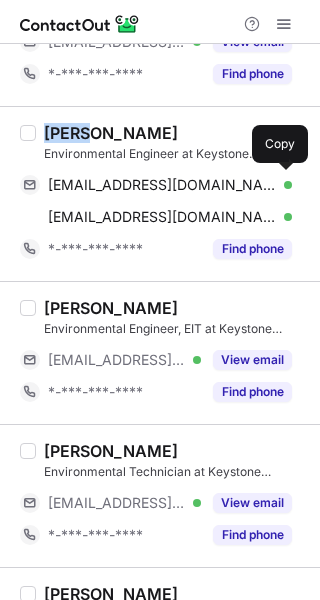 drag, startPoint x: 287, startPoint y: 179, endPoint x: 305, endPoint y: 203, distance: 30 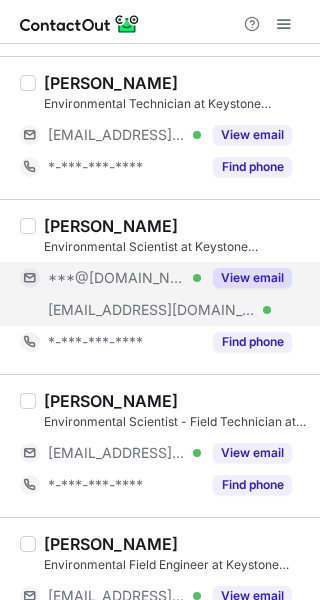 scroll, scrollTop: 2900, scrollLeft: 0, axis: vertical 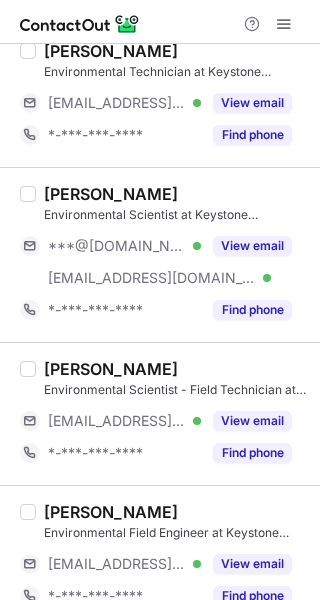 click on "Sharjeel Shaharyar" at bounding box center (111, 194) 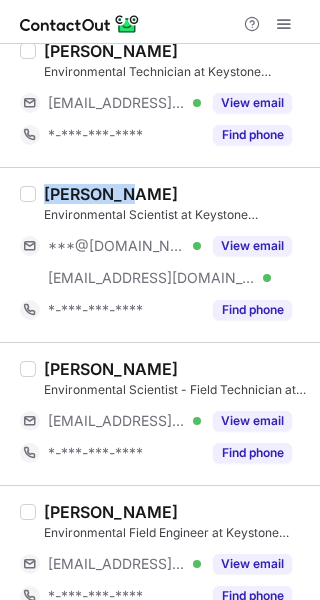 click on "Sharjeel Shaharyar" at bounding box center [111, 194] 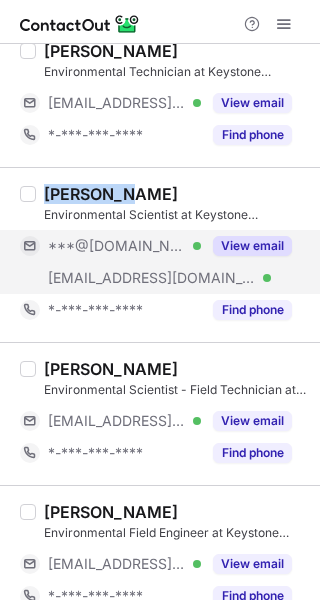 click on "View email" at bounding box center [252, 246] 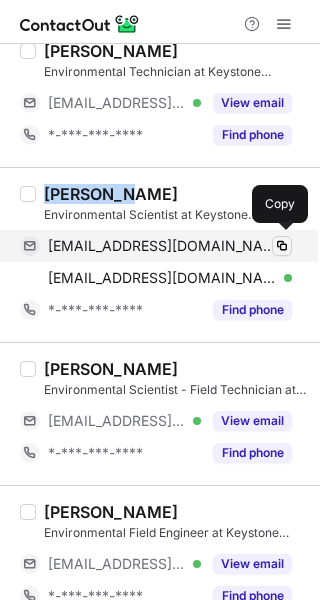 click at bounding box center (282, 246) 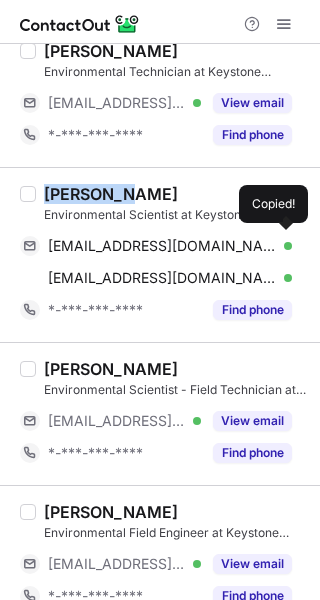 type 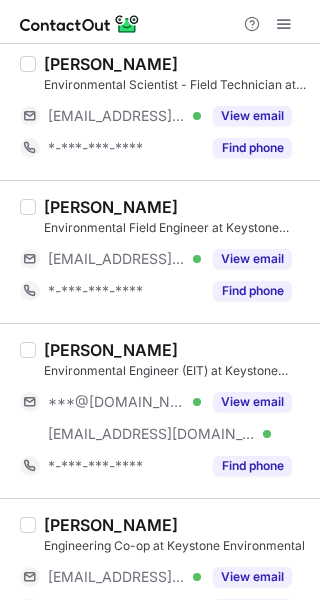 scroll, scrollTop: 3238, scrollLeft: 0, axis: vertical 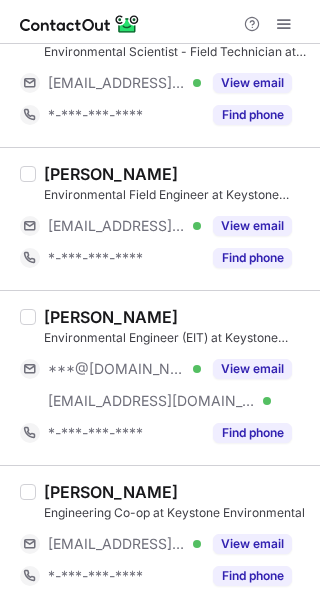 click on "Andrea Vargas" at bounding box center [111, 317] 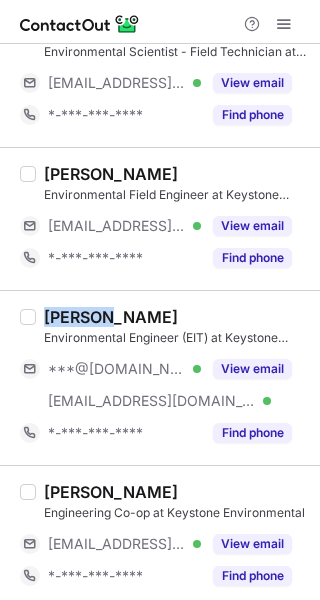 click on "Andrea Vargas" at bounding box center [111, 317] 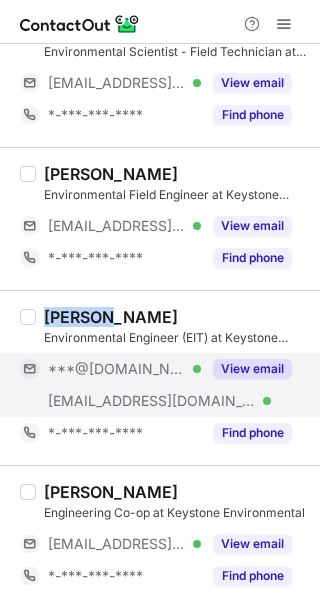 type 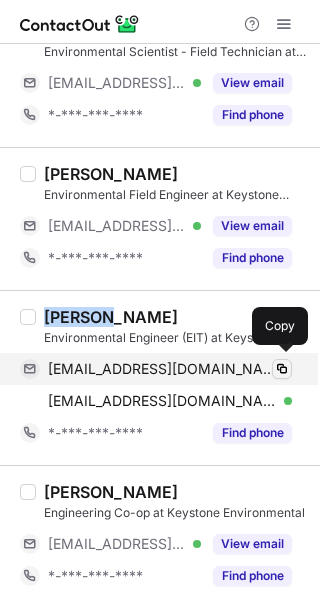 click at bounding box center [282, 369] 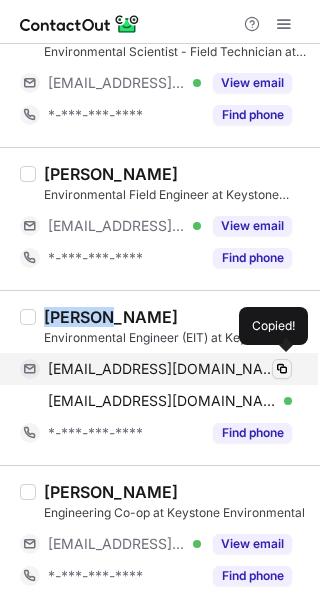 type 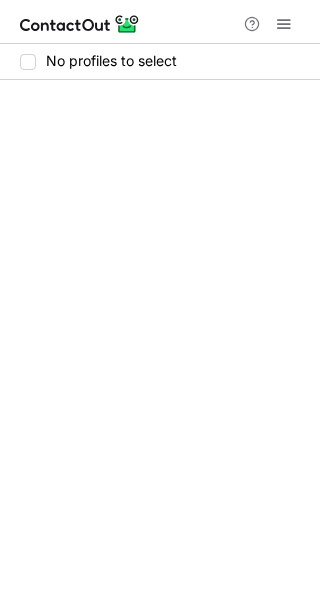scroll, scrollTop: 0, scrollLeft: 0, axis: both 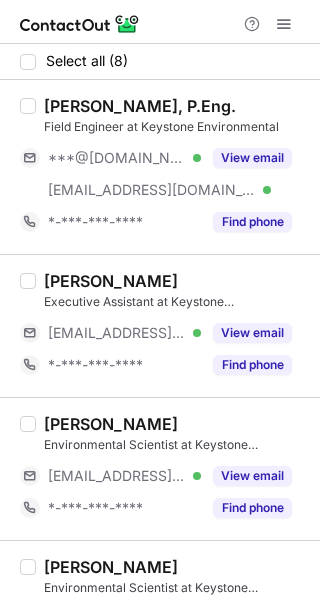 click on "[PERSON_NAME], P.Eng." at bounding box center [140, 106] 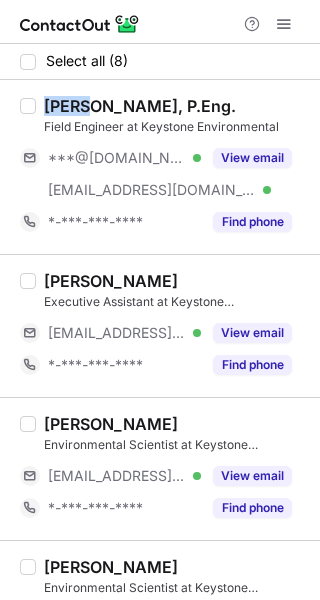 click on "[PERSON_NAME], P.Eng." at bounding box center [140, 106] 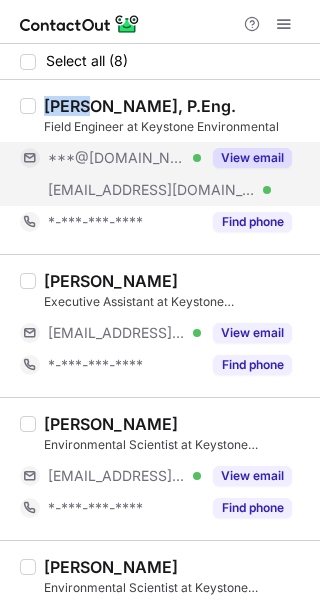 copy on "[PERSON_NAME]" 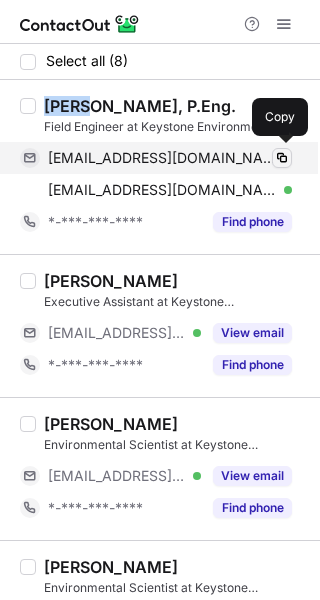 type 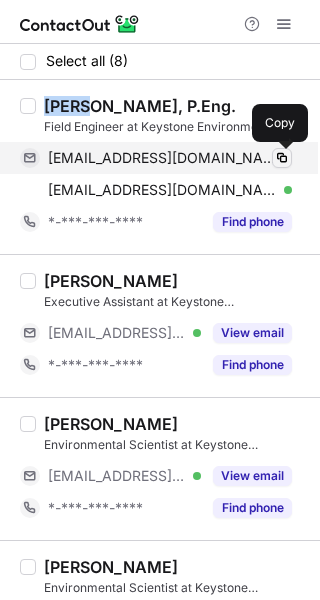 drag, startPoint x: 281, startPoint y: 159, endPoint x: 313, endPoint y: 210, distance: 60.207973 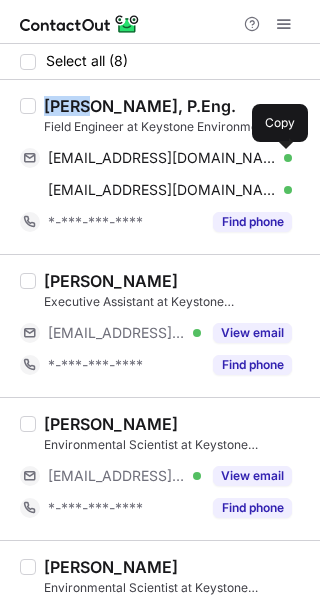 click at bounding box center [282, 158] 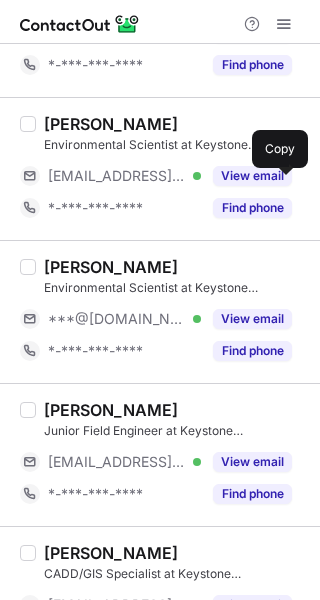 scroll, scrollTop: 400, scrollLeft: 0, axis: vertical 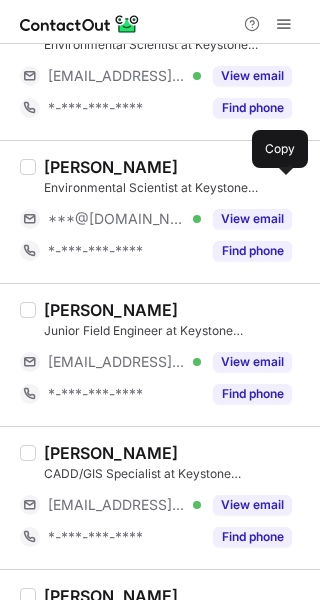drag, startPoint x: 207, startPoint y: 327, endPoint x: 198, endPoint y: 317, distance: 13.453624 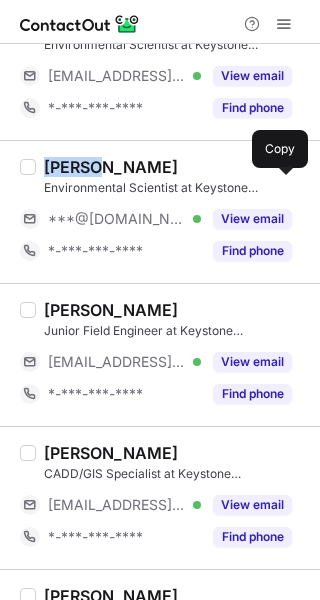 click on "Gavin Quearns" at bounding box center [111, 167] 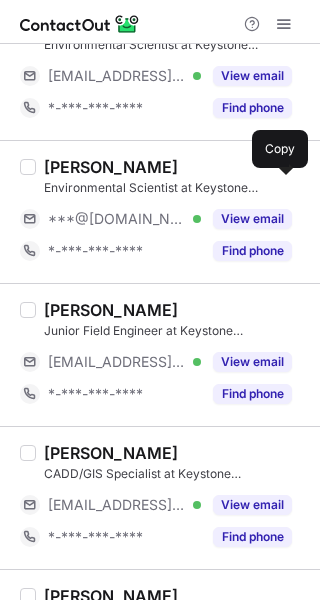 drag, startPoint x: 55, startPoint y: 169, endPoint x: 301, endPoint y: 201, distance: 248.07257 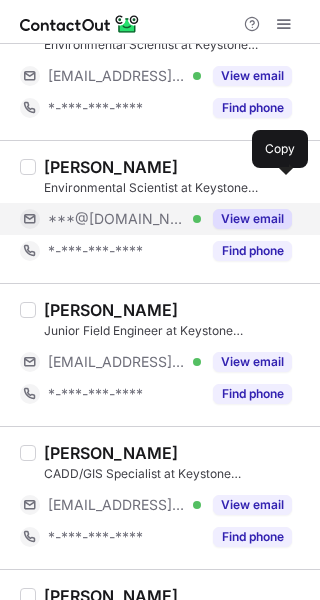 click on "View email" at bounding box center (252, 219) 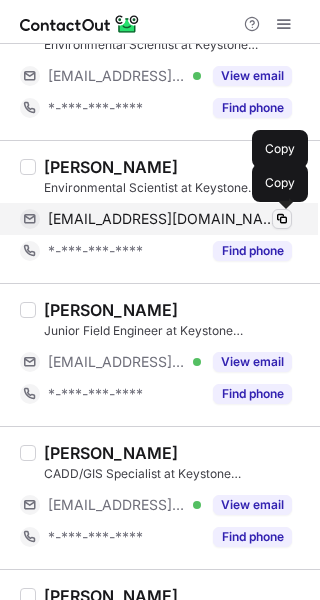 type 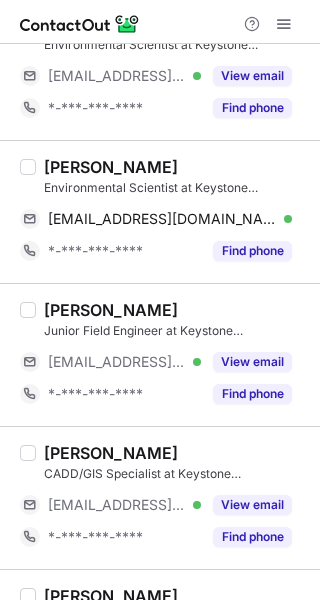 click on "Gavin Quearns" at bounding box center (111, 167) 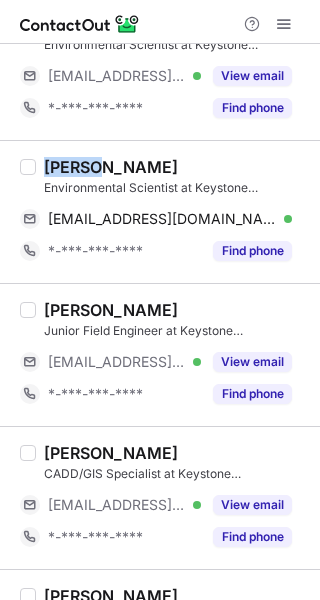 click on "Gavin Quearns" at bounding box center [111, 167] 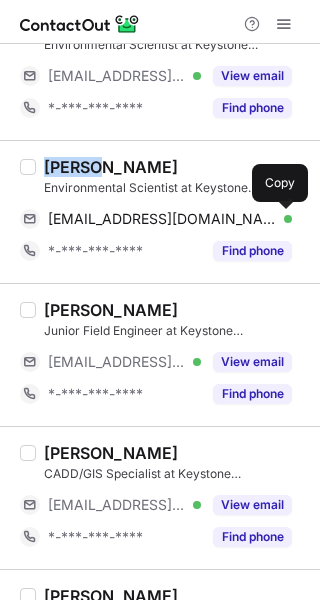 drag, startPoint x: 281, startPoint y: 221, endPoint x: 309, endPoint y: 256, distance: 44.82187 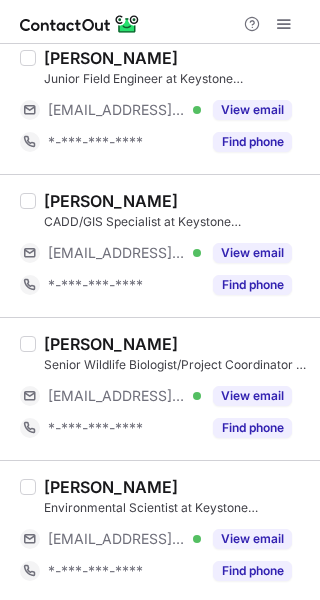 scroll, scrollTop: 652, scrollLeft: 0, axis: vertical 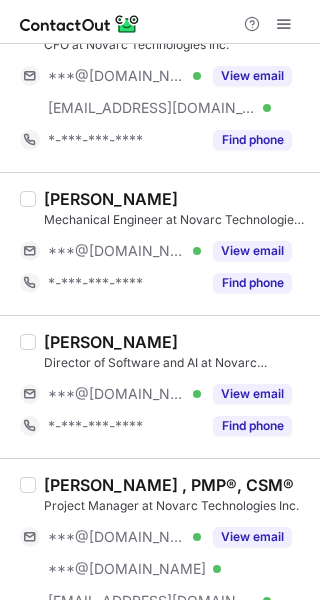 click on "[PERSON_NAME]" at bounding box center (111, 199) 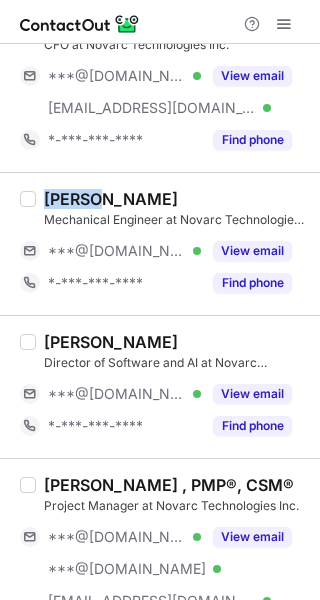 click on "[PERSON_NAME]" at bounding box center (111, 199) 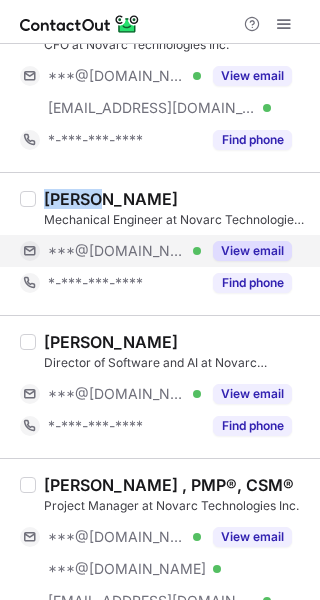copy on "Karan" 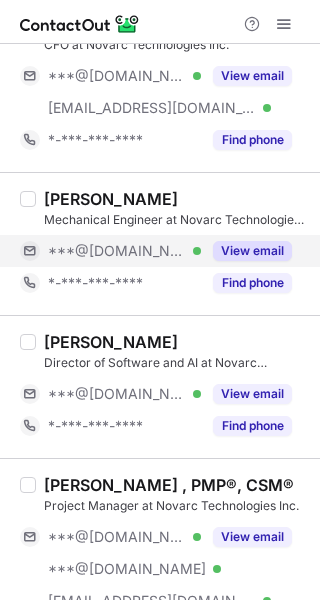 click on "View email" at bounding box center [246, 251] 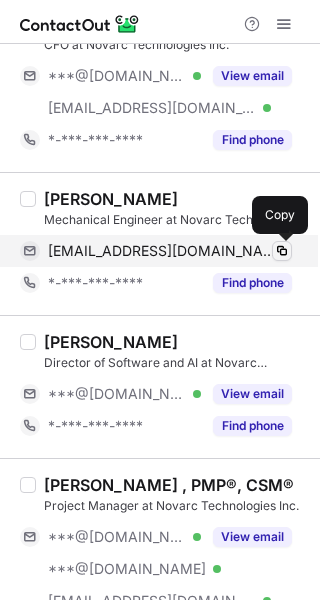 click at bounding box center [282, 251] 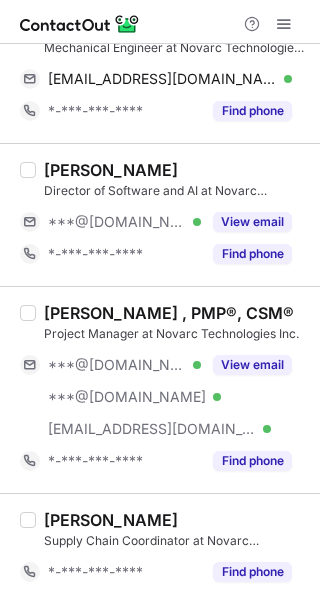 scroll, scrollTop: 600, scrollLeft: 0, axis: vertical 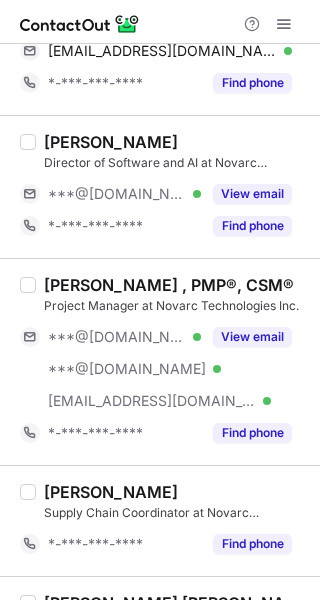 click on "[PERSON_NAME] , PMP®, CSM®" at bounding box center (169, 285) 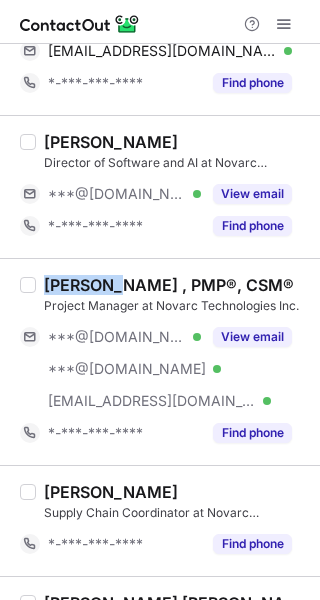 click on "[PERSON_NAME] , PMP®, CSM®" at bounding box center (169, 285) 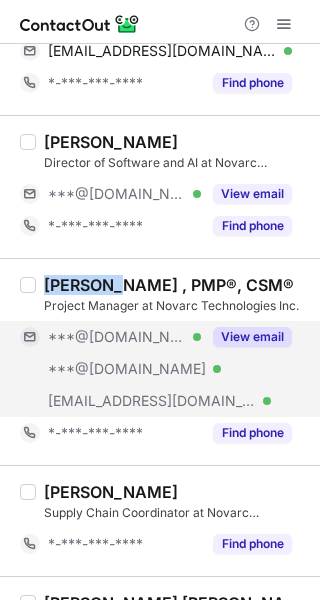 drag, startPoint x: 247, startPoint y: 335, endPoint x: 257, endPoint y: 328, distance: 12.206555 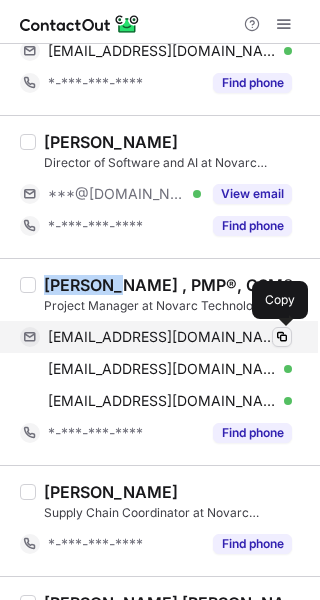 click at bounding box center [282, 337] 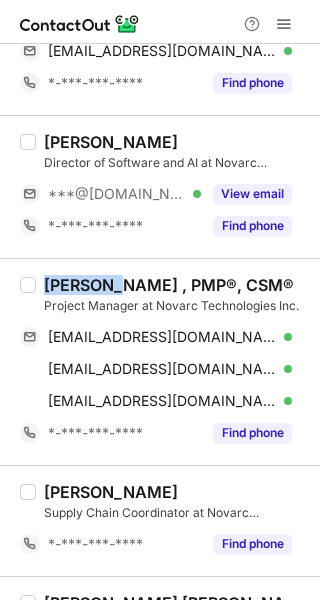 type 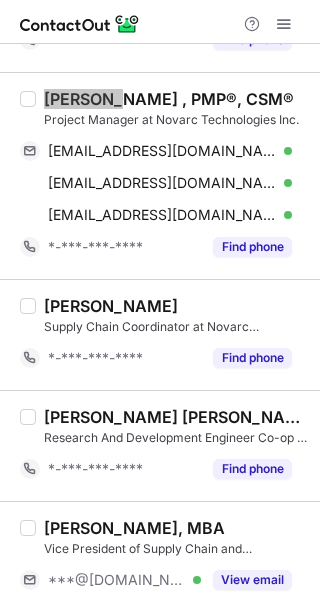 scroll, scrollTop: 800, scrollLeft: 0, axis: vertical 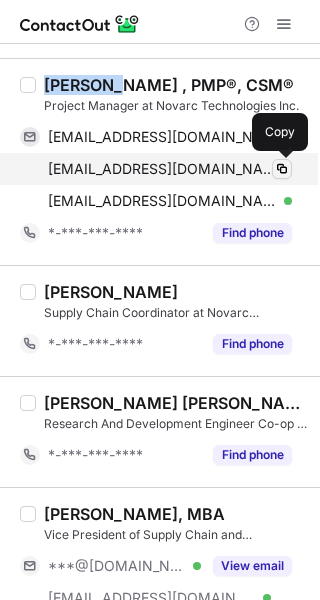 click at bounding box center (282, 169) 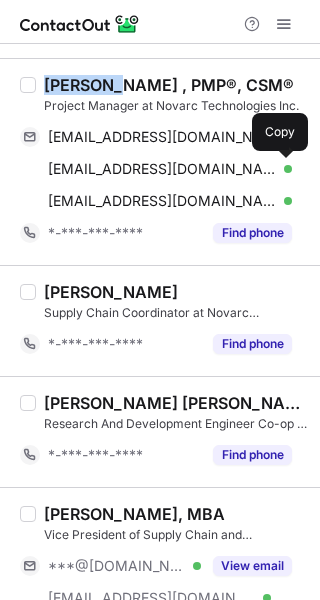 type 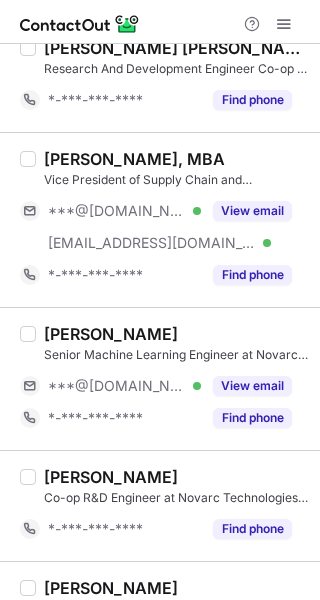 scroll, scrollTop: 1200, scrollLeft: 0, axis: vertical 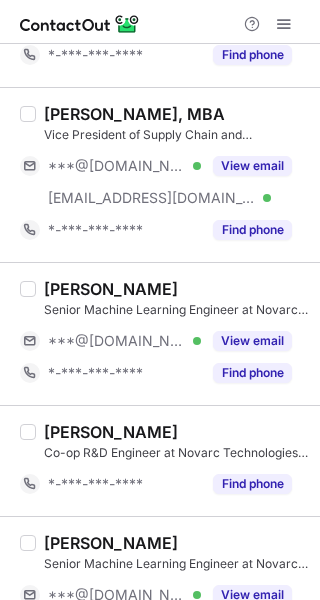 click on "Sepi Sarajian Maralan" at bounding box center [111, 289] 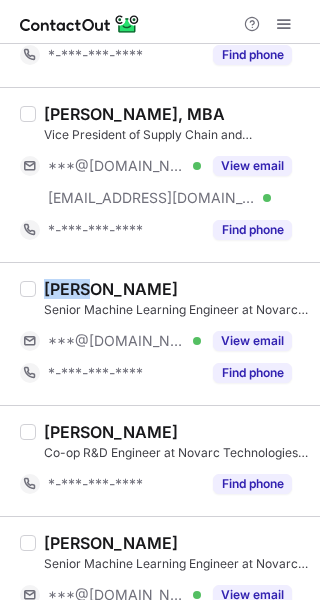 click on "Sepi Sarajian Maralan" at bounding box center (111, 289) 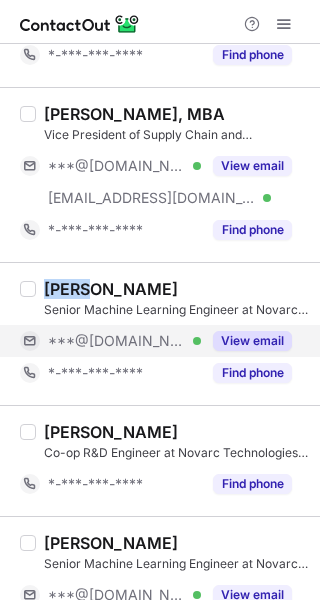 copy on "Sepi" 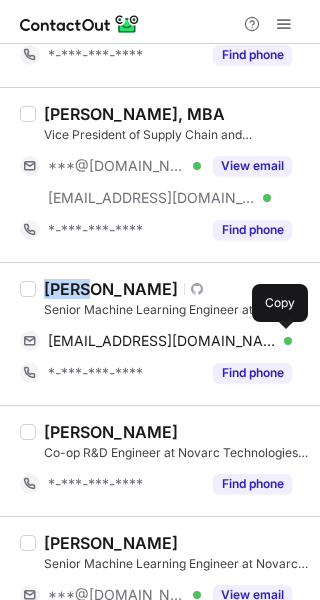 drag, startPoint x: 281, startPoint y: 335, endPoint x: 314, endPoint y: 320, distance: 36.249138 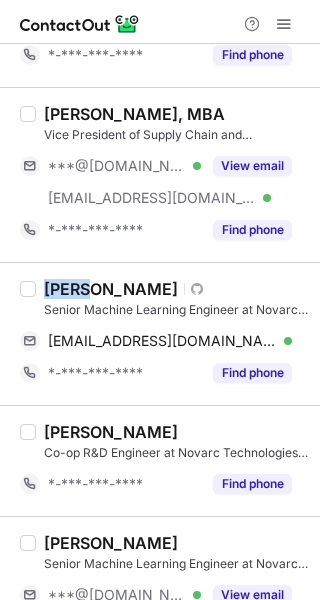 type 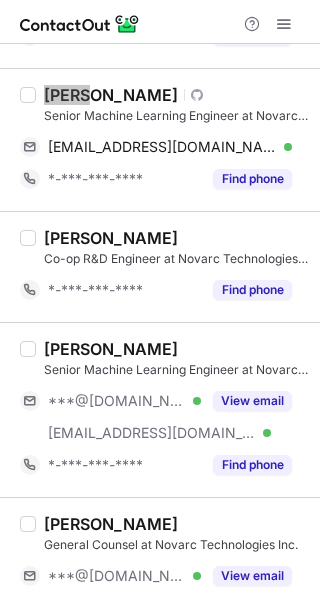 scroll, scrollTop: 1400, scrollLeft: 0, axis: vertical 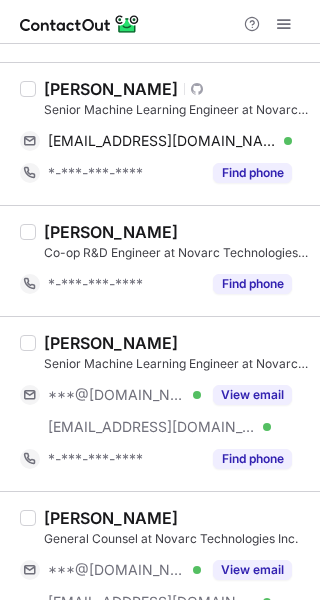click on "Kush Aswani" at bounding box center [111, 343] 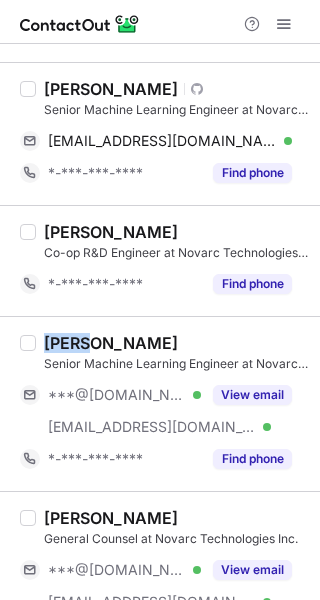 click on "Kush Aswani" at bounding box center (111, 343) 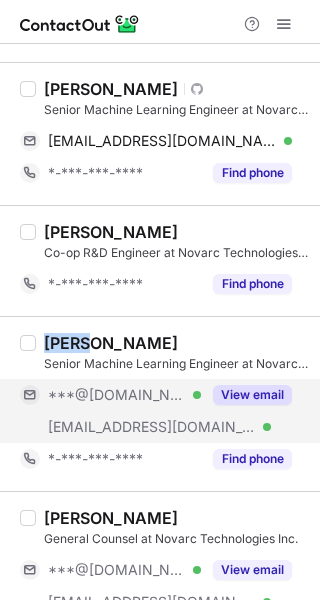 copy on "Kush" 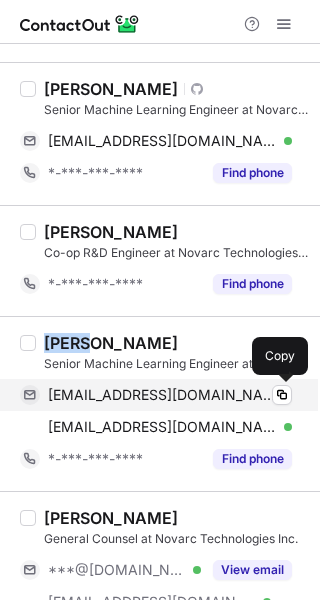 drag, startPoint x: 283, startPoint y: 388, endPoint x: 291, endPoint y: 381, distance: 10.630146 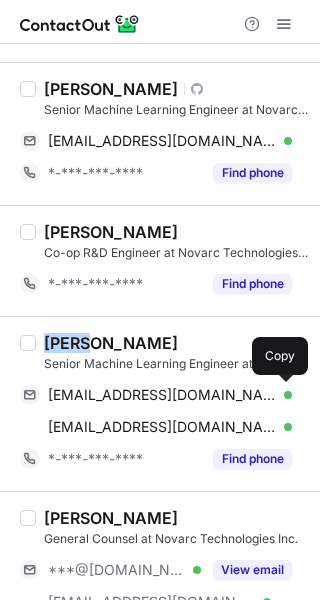 type 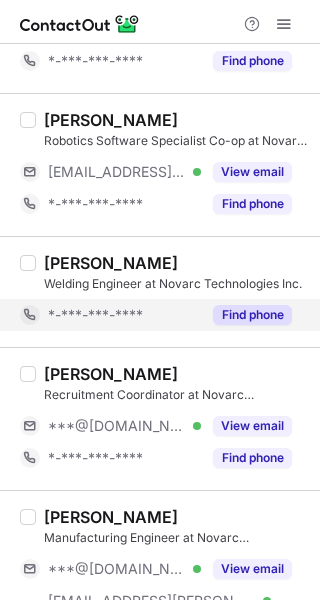 scroll, scrollTop: 2000, scrollLeft: 0, axis: vertical 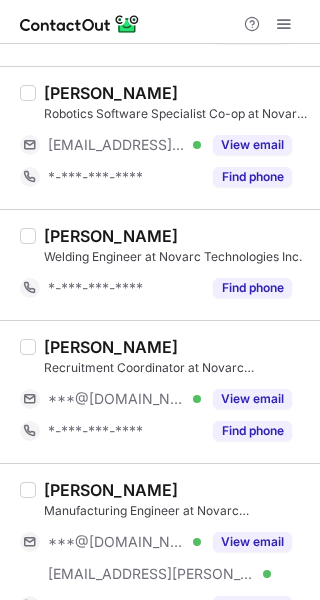 click on "Marine FRANCOZ" at bounding box center (111, 347) 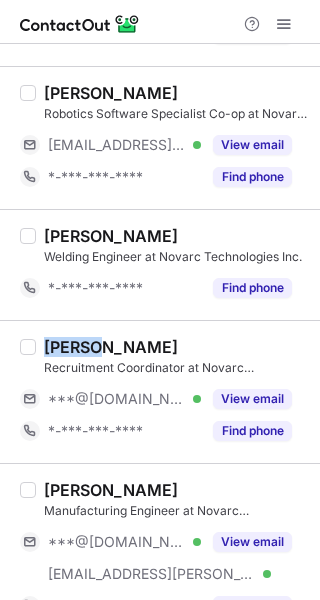 click on "Marine FRANCOZ" at bounding box center [111, 347] 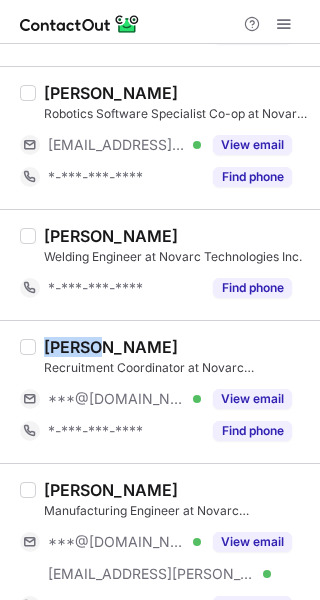 copy on "Marine" 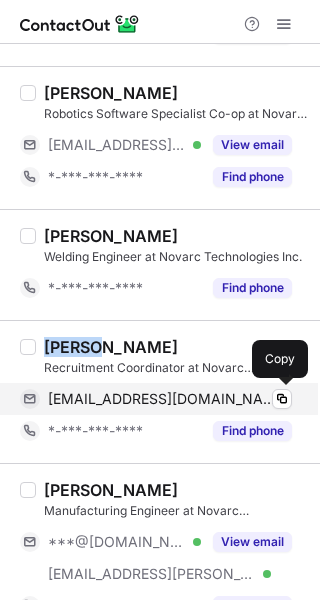 drag, startPoint x: 283, startPoint y: 395, endPoint x: 304, endPoint y: 382, distance: 24.698177 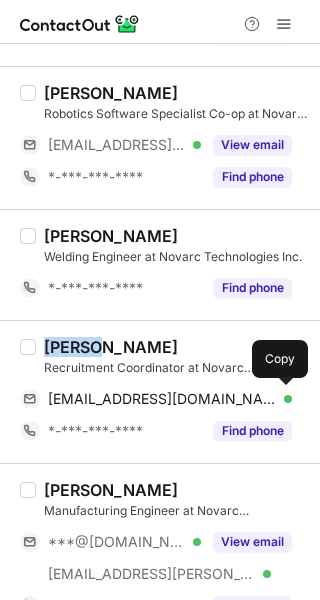 type 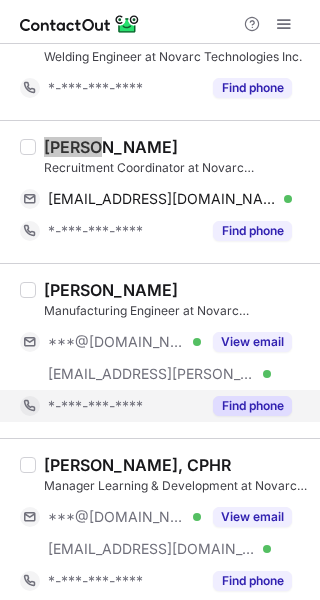 scroll, scrollTop: 2300, scrollLeft: 0, axis: vertical 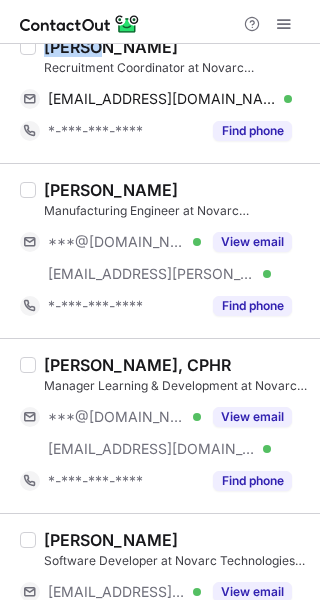 click on "Francesco Pero" at bounding box center [111, 190] 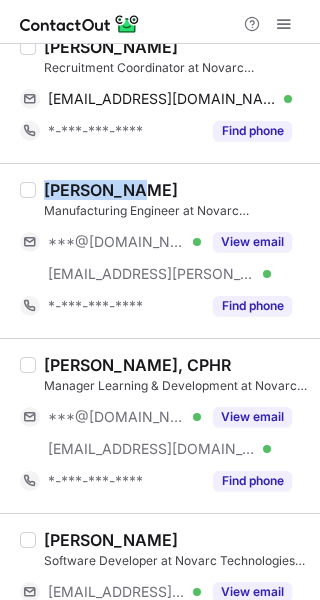 click on "Francesco Pero" at bounding box center (111, 190) 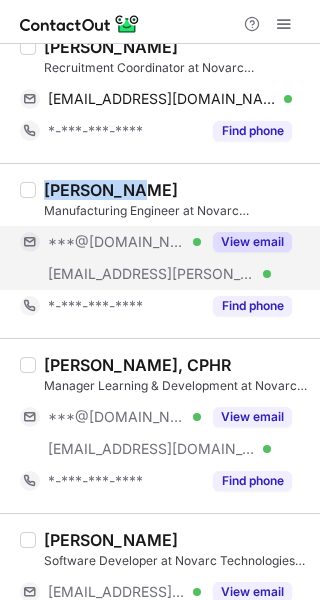 copy on "Francesco" 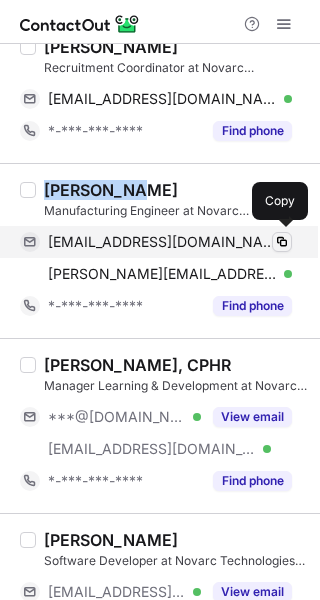 click at bounding box center (282, 242) 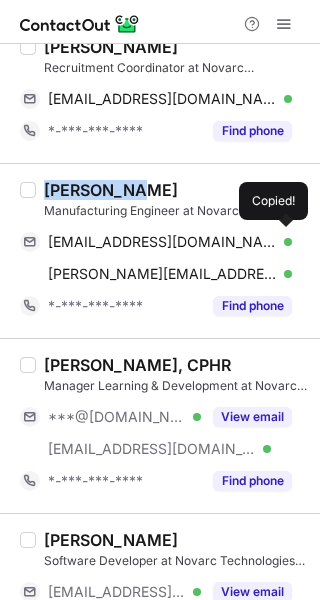 type 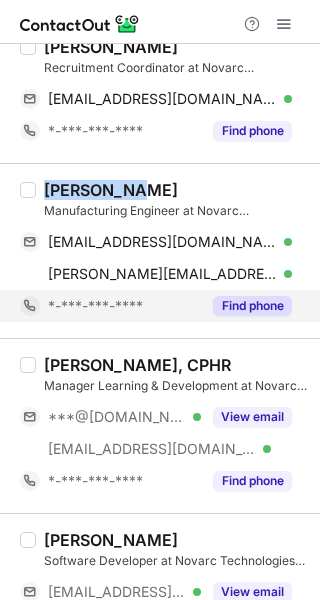click on "Find phone" at bounding box center (252, 306) 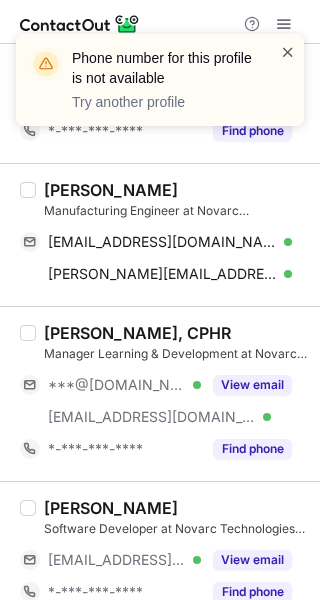 click at bounding box center [288, 52] 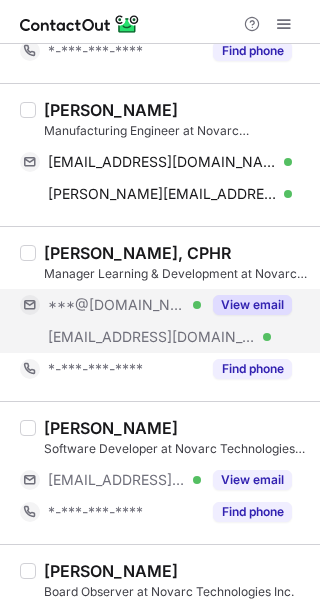 scroll, scrollTop: 2400, scrollLeft: 0, axis: vertical 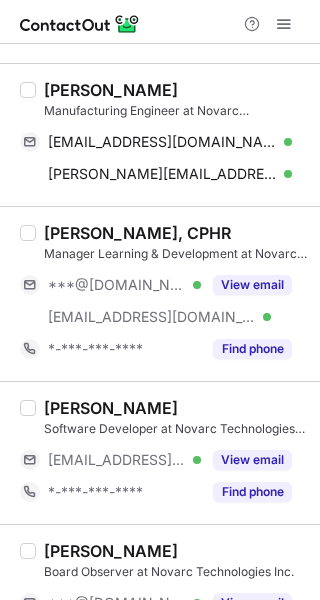 click on "Tharushi Perera, CPHR" at bounding box center (137, 233) 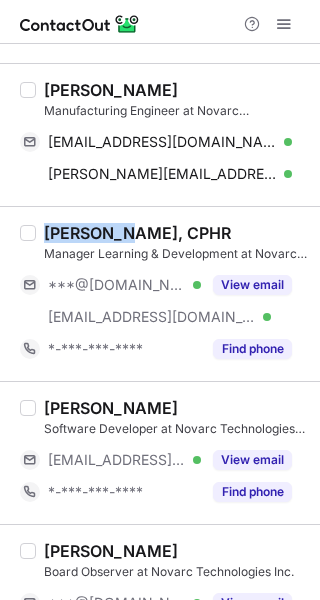 click on "Tharushi Perera, CPHR" at bounding box center [137, 233] 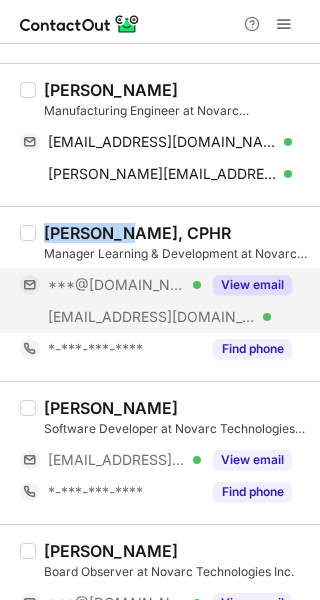 copy on "Tharushi" 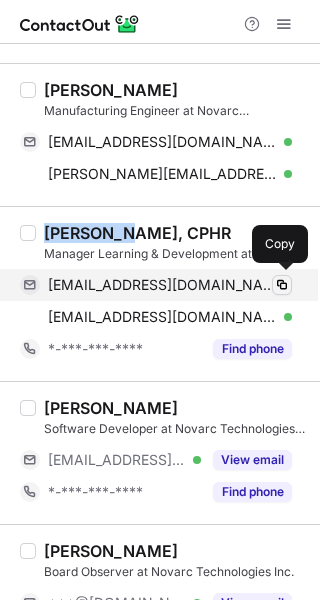 click at bounding box center (282, 285) 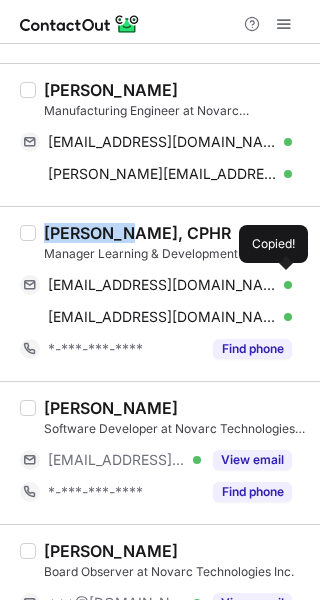 type 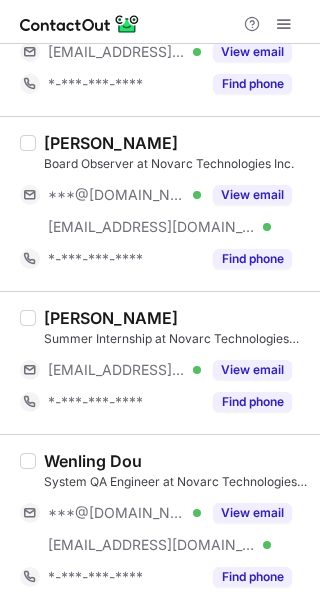 scroll, scrollTop: 2810, scrollLeft: 0, axis: vertical 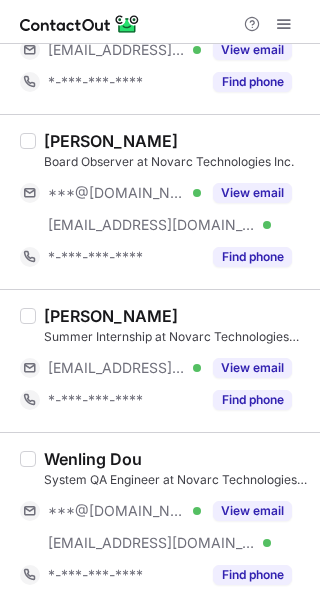 click on "Wenling Dou" at bounding box center [93, 459] 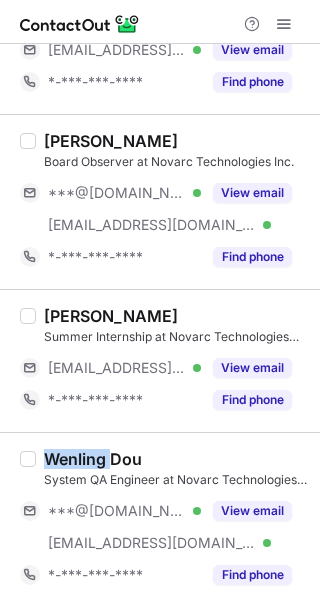 click on "Wenling Dou" at bounding box center [93, 459] 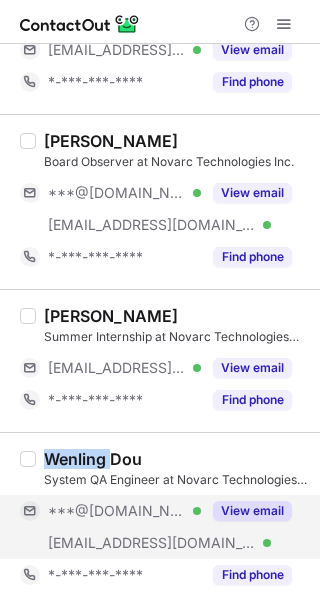 copy on "Wenling" 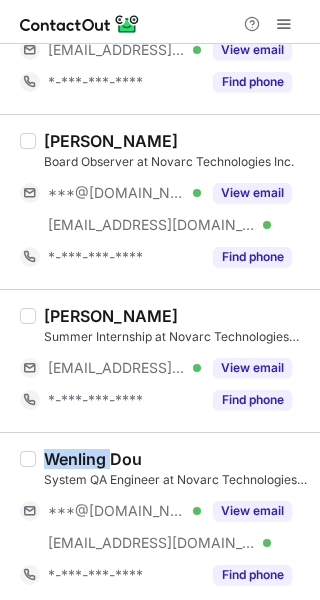 drag, startPoint x: 247, startPoint y: 510, endPoint x: 312, endPoint y: 487, distance: 68.94926 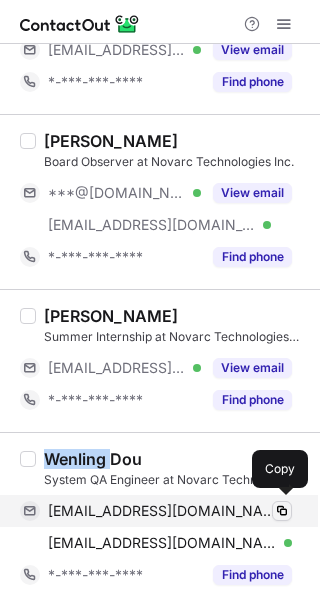 click at bounding box center (282, 511) 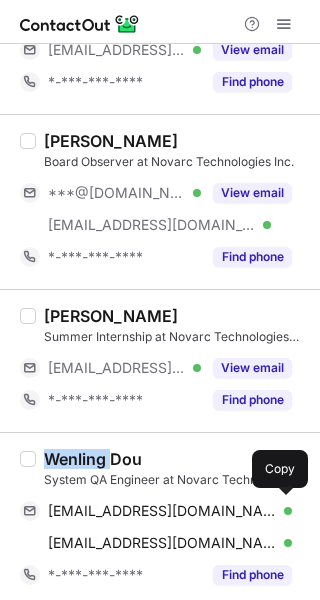 type 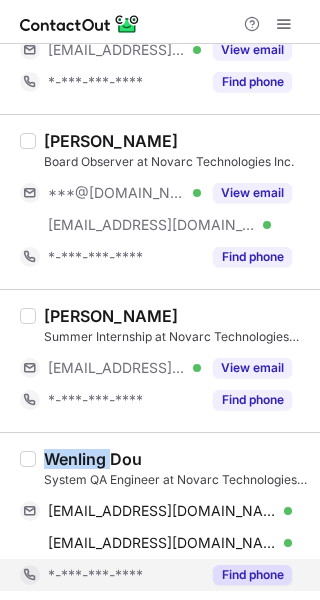 click on "Find phone" at bounding box center [252, 575] 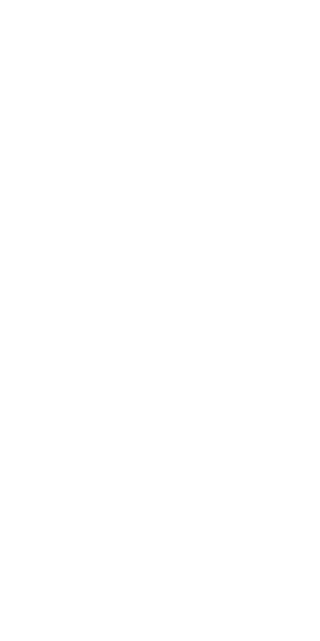 scroll, scrollTop: 0, scrollLeft: 0, axis: both 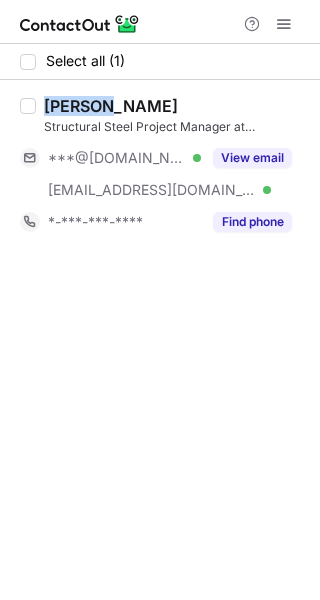drag, startPoint x: 45, startPoint y: 101, endPoint x: 109, endPoint y: 101, distance: 64 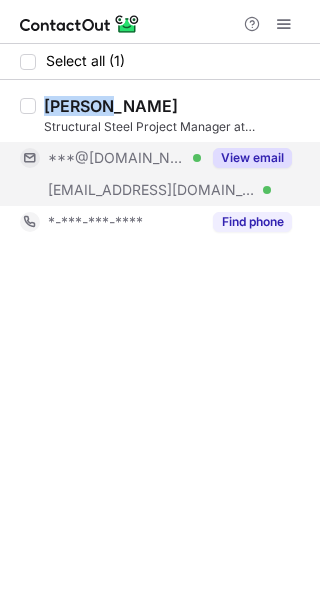 click on "View email" at bounding box center (252, 158) 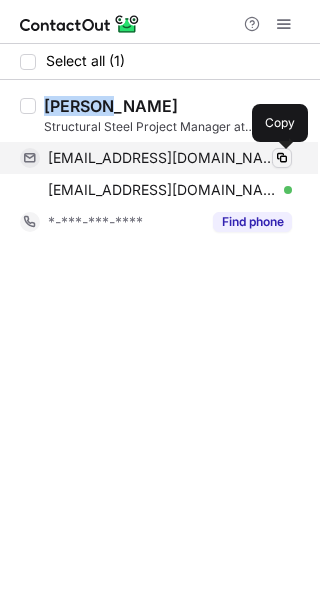 click at bounding box center [282, 158] 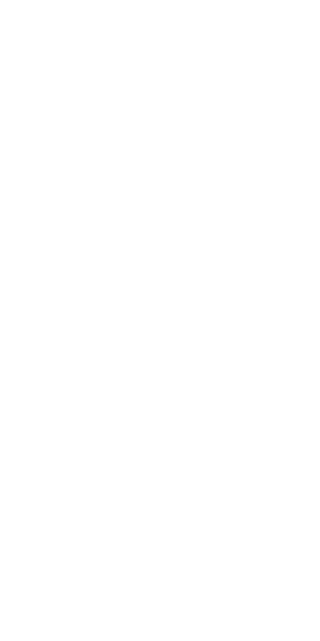 scroll, scrollTop: 0, scrollLeft: 0, axis: both 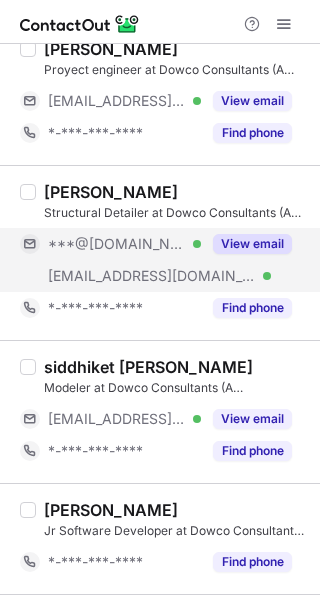 click on "View email" at bounding box center (252, 244) 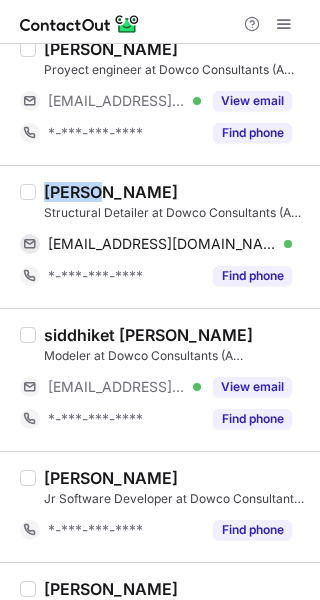 drag, startPoint x: 45, startPoint y: 189, endPoint x: 95, endPoint y: 194, distance: 50.24938 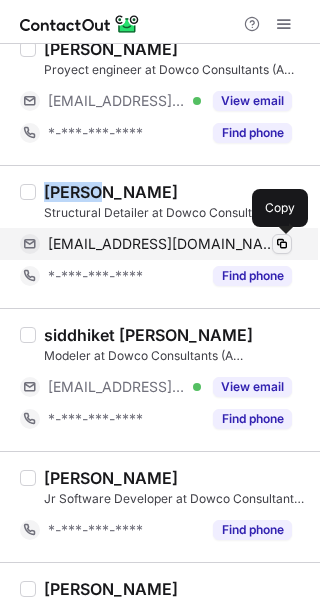 click at bounding box center (282, 244) 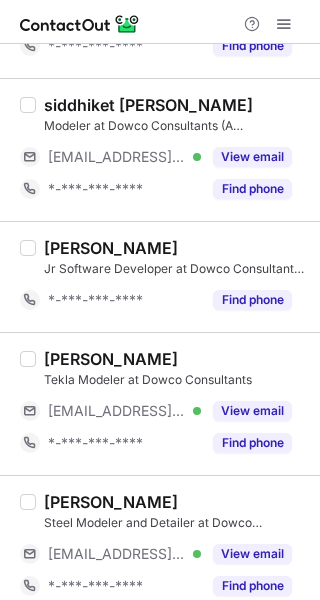 scroll, scrollTop: 446, scrollLeft: 0, axis: vertical 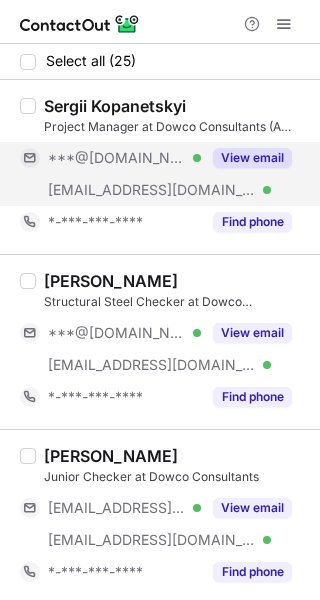 click on "View email" at bounding box center (252, 158) 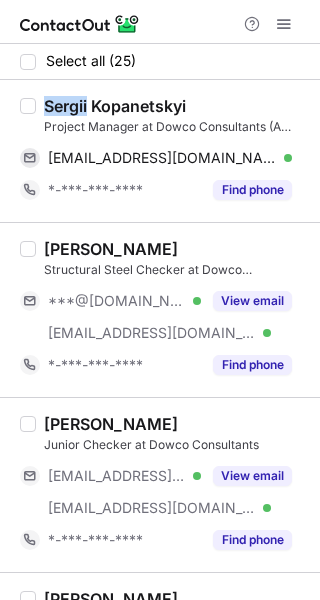drag, startPoint x: 43, startPoint y: 100, endPoint x: 90, endPoint y: 109, distance: 47.853943 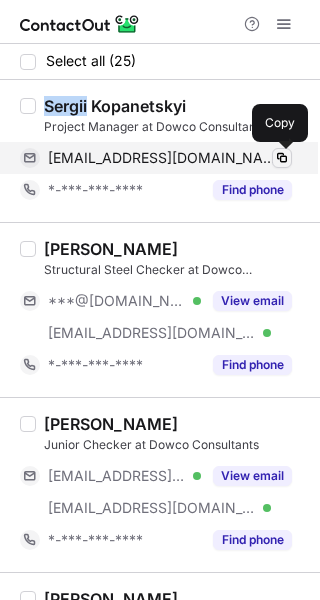 click at bounding box center (282, 158) 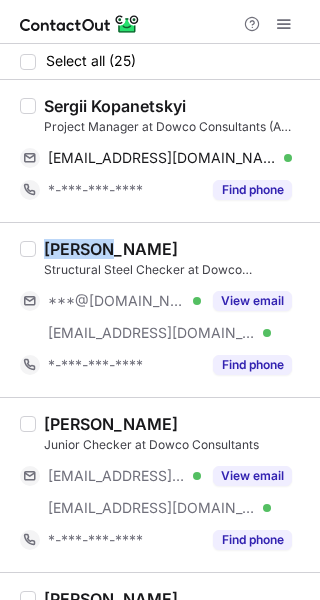 drag, startPoint x: 49, startPoint y: 243, endPoint x: 98, endPoint y: 257, distance: 50.96077 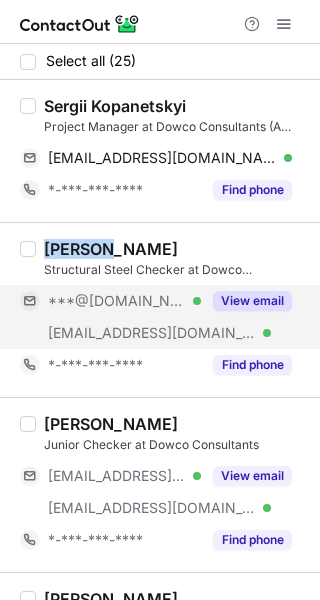 click on "View email" at bounding box center [252, 301] 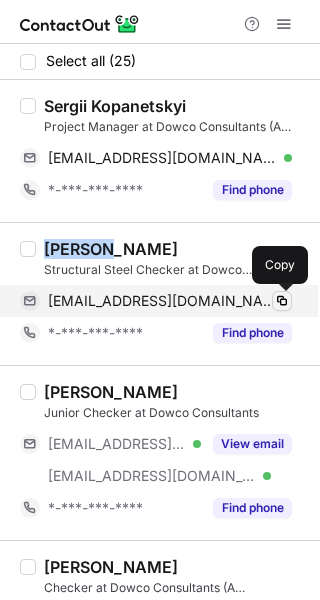 click at bounding box center (282, 301) 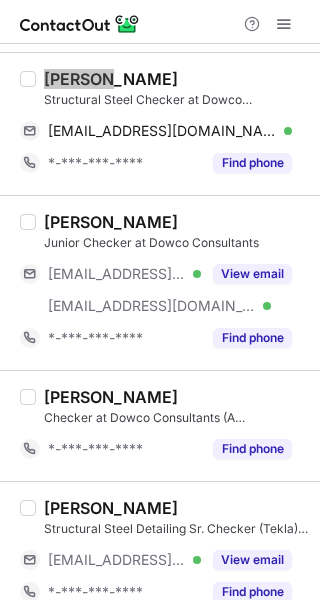 scroll, scrollTop: 200, scrollLeft: 0, axis: vertical 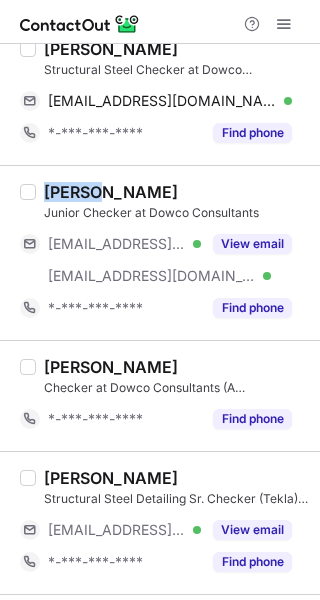 drag, startPoint x: 45, startPoint y: 193, endPoint x: 93, endPoint y: 199, distance: 48.373547 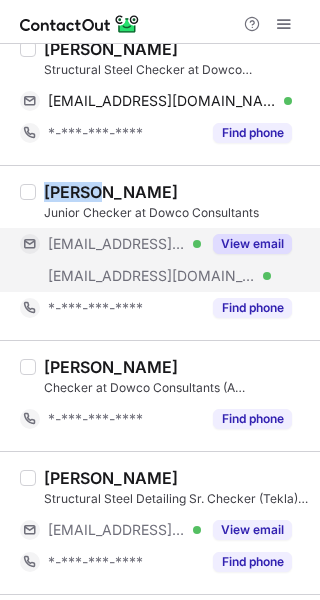 click on "View email" at bounding box center (252, 244) 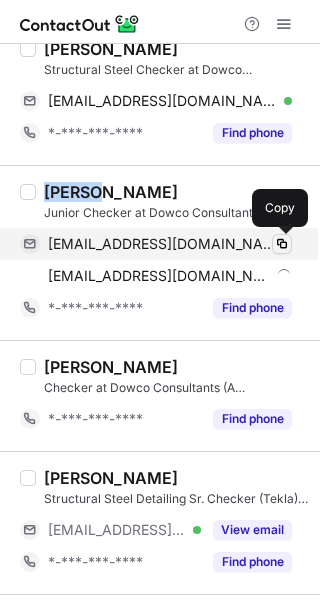 click at bounding box center (282, 244) 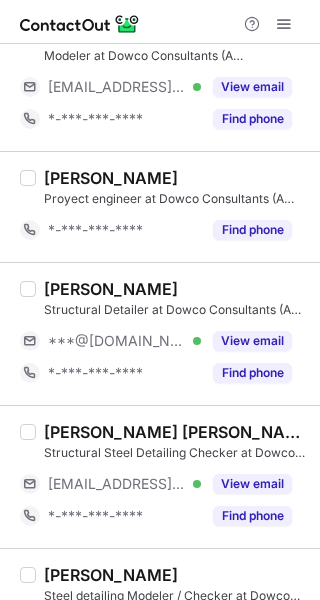 scroll, scrollTop: 800, scrollLeft: 0, axis: vertical 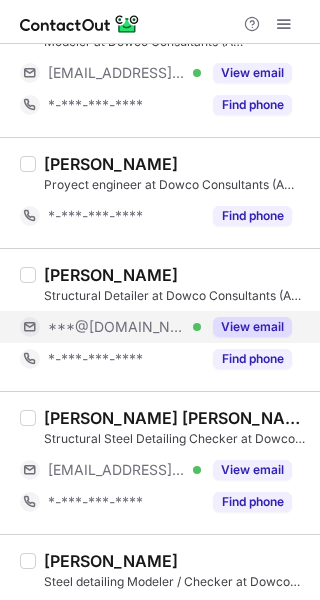 click on "View email" at bounding box center [252, 327] 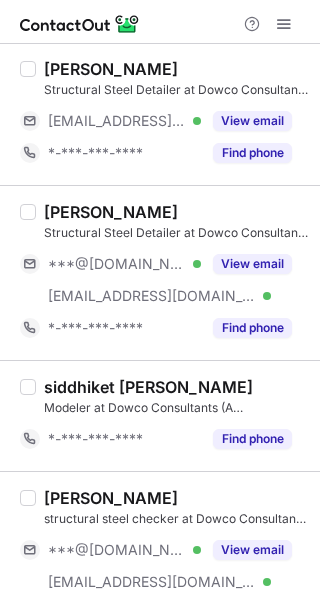 scroll, scrollTop: 1900, scrollLeft: 0, axis: vertical 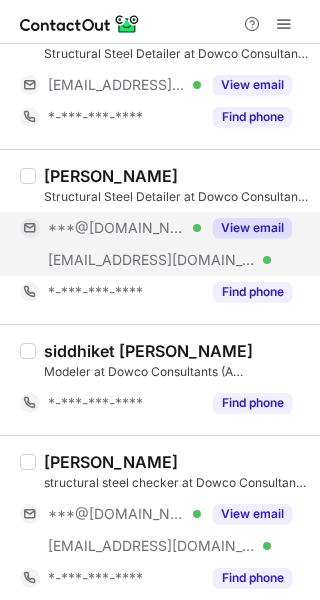 click on "View email" at bounding box center (252, 228) 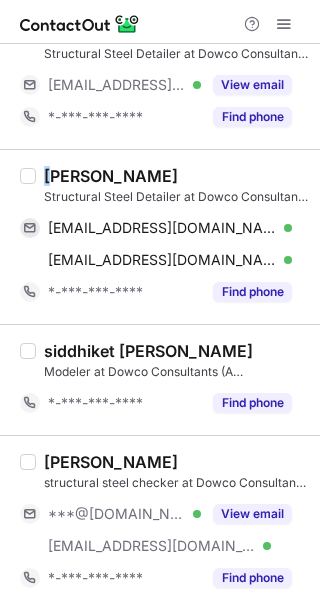 click on "Vin Velarde" at bounding box center [111, 176] 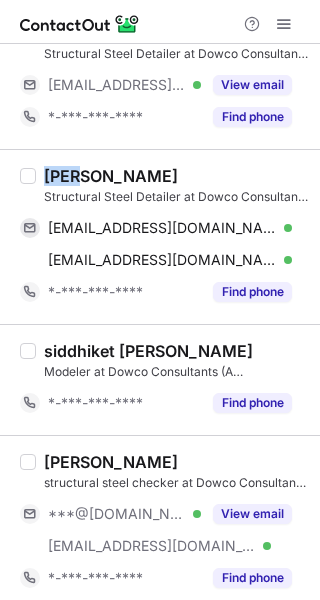 drag, startPoint x: 45, startPoint y: 173, endPoint x: 73, endPoint y: 174, distance: 28.01785 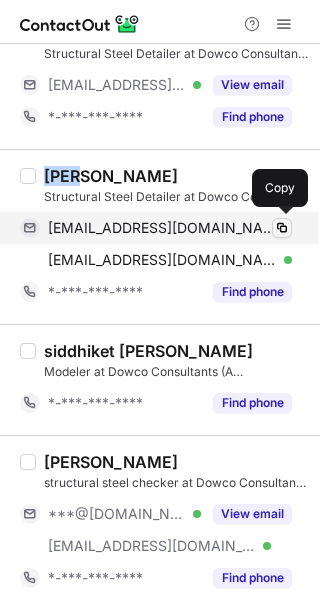 click at bounding box center (282, 228) 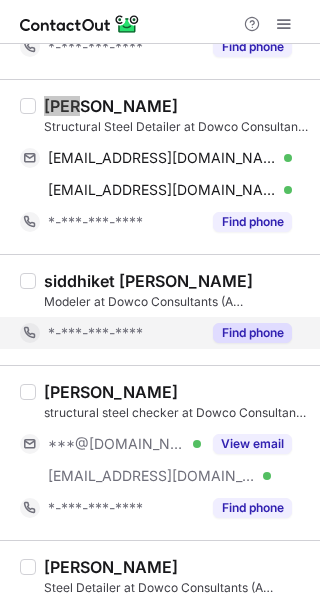 scroll, scrollTop: 2000, scrollLeft: 0, axis: vertical 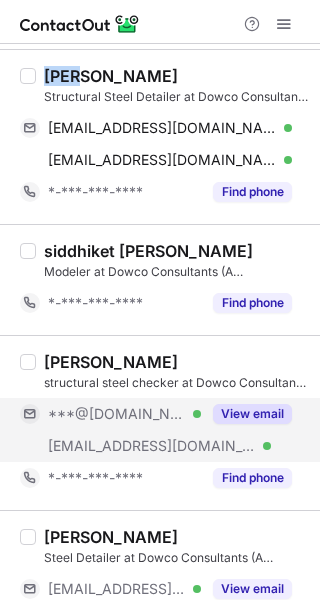 click on "View email" at bounding box center (252, 414) 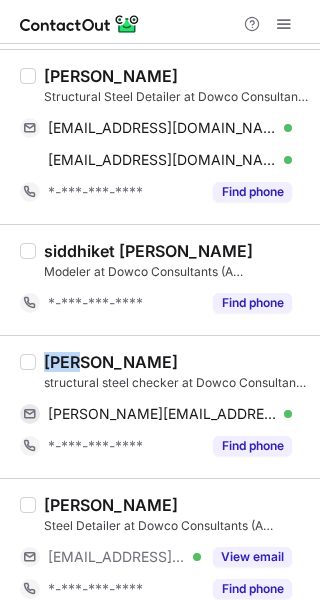 drag, startPoint x: 45, startPoint y: 352, endPoint x: 77, endPoint y: 354, distance: 32.06244 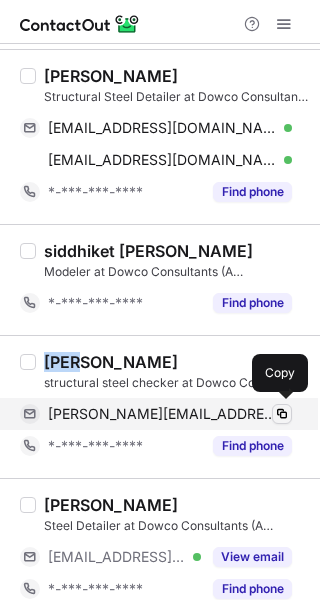 click at bounding box center (282, 414) 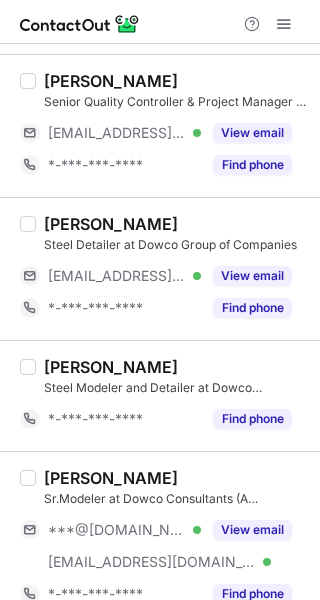 scroll, scrollTop: 2950, scrollLeft: 0, axis: vertical 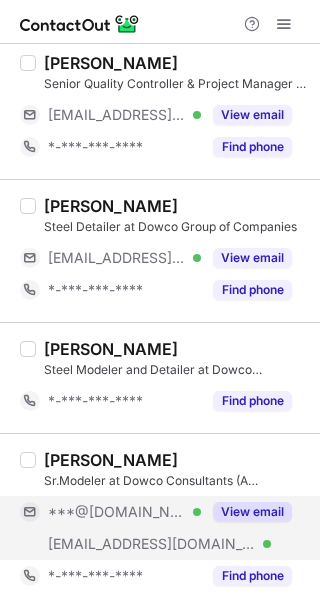 click on "View email" at bounding box center (252, 512) 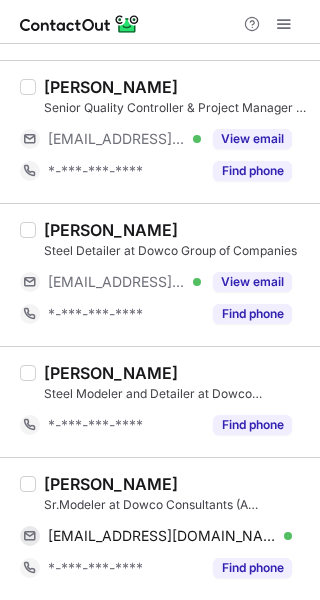 scroll, scrollTop: 2918, scrollLeft: 0, axis: vertical 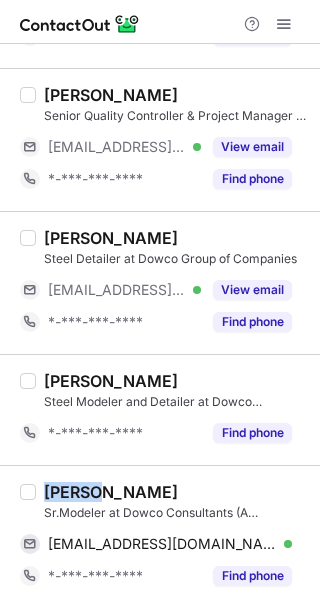 drag, startPoint x: 41, startPoint y: 480, endPoint x: 88, endPoint y: 490, distance: 48.052055 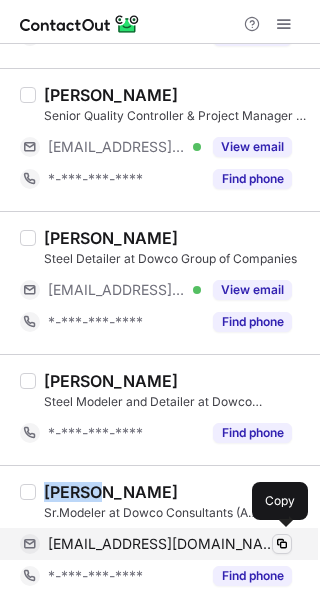 click at bounding box center (282, 544) 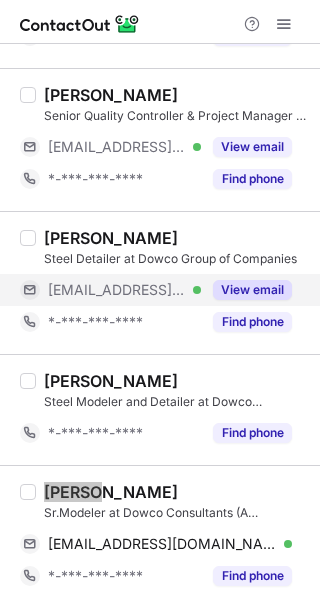 scroll, scrollTop: 2418, scrollLeft: 0, axis: vertical 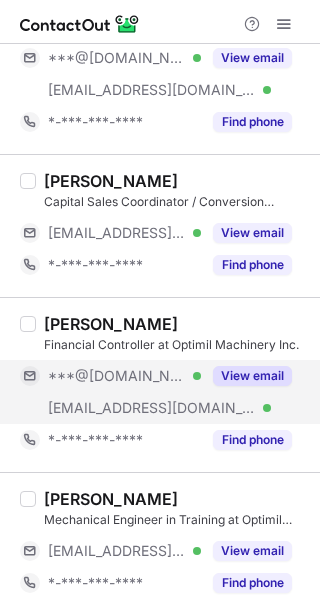 click on "View email" at bounding box center [252, 376] 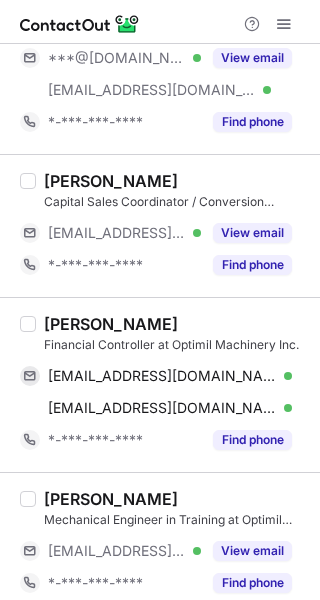 click on "[PERSON_NAME]" at bounding box center (111, 324) 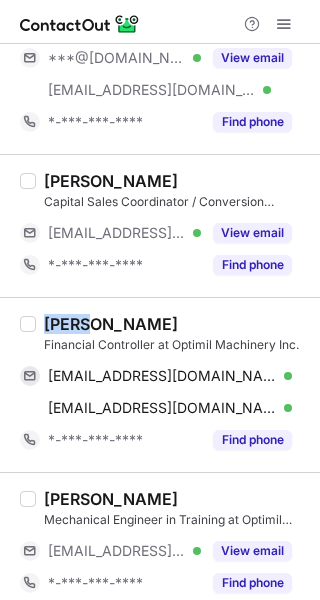 click on "[PERSON_NAME]" at bounding box center (111, 324) 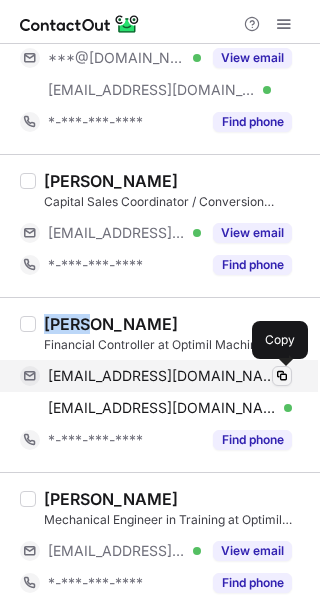 click at bounding box center (282, 376) 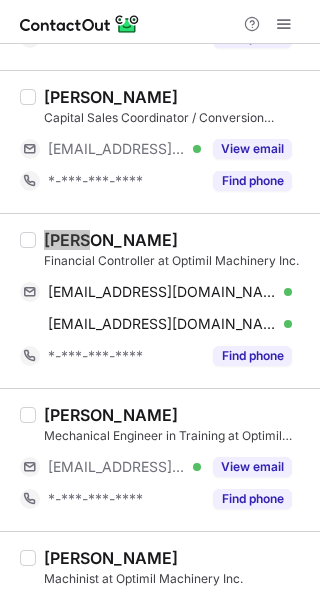 scroll, scrollTop: 0, scrollLeft: 0, axis: both 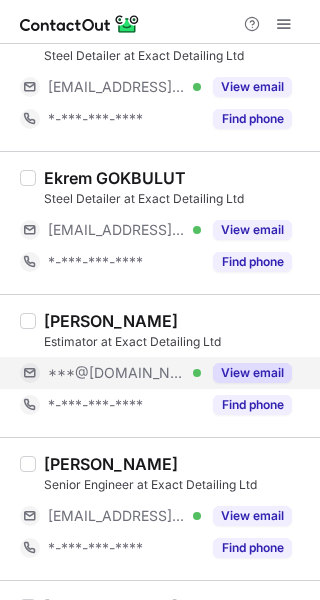 click on "View email" at bounding box center [252, 373] 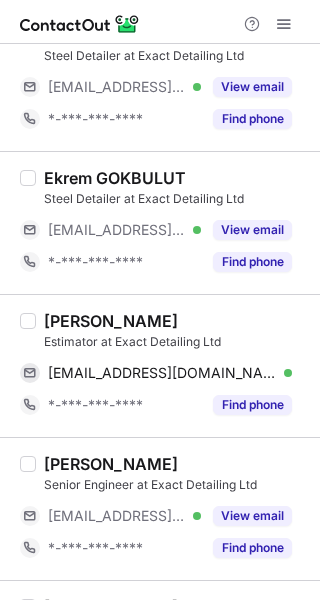 click on "Stephanie H." at bounding box center [111, 321] 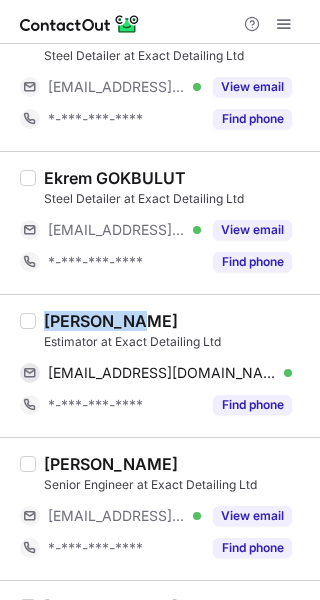 click on "Stephanie H." at bounding box center (111, 321) 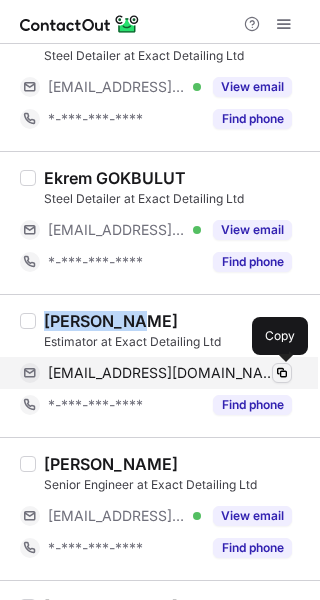 click at bounding box center (282, 373) 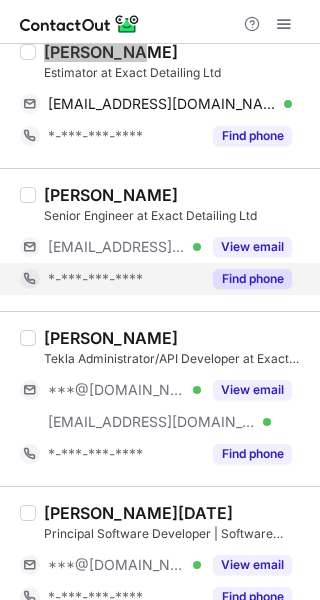 scroll, scrollTop: 800, scrollLeft: 0, axis: vertical 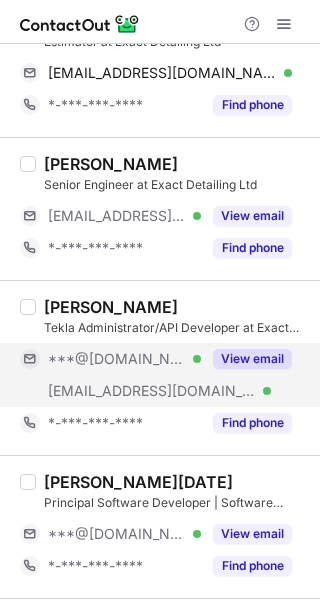 click on "View email" at bounding box center (252, 359) 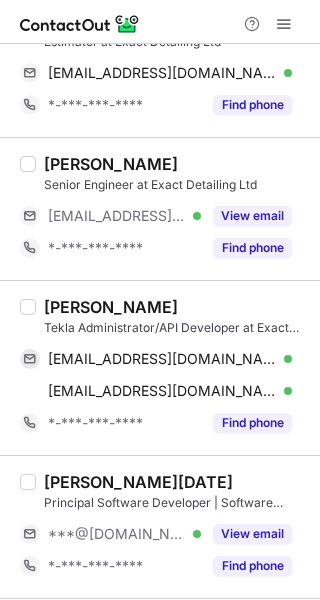 click on "Glenn Palencia" at bounding box center (111, 307) 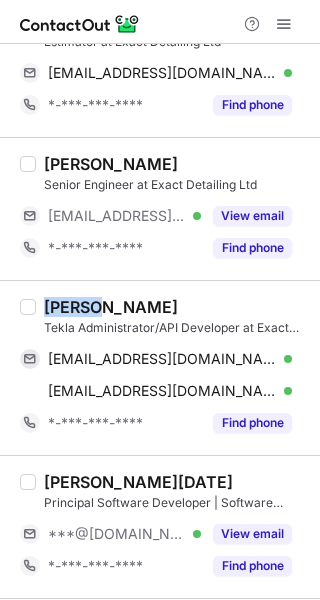 click on "Glenn Palencia" at bounding box center [111, 307] 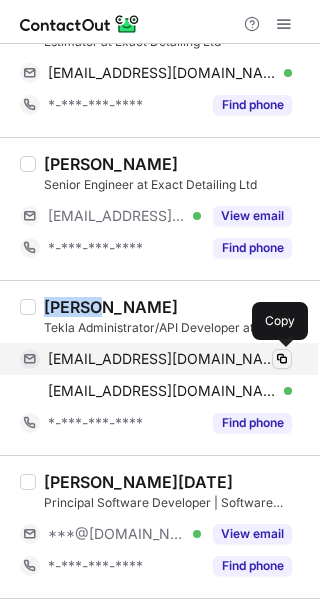 click at bounding box center [282, 359] 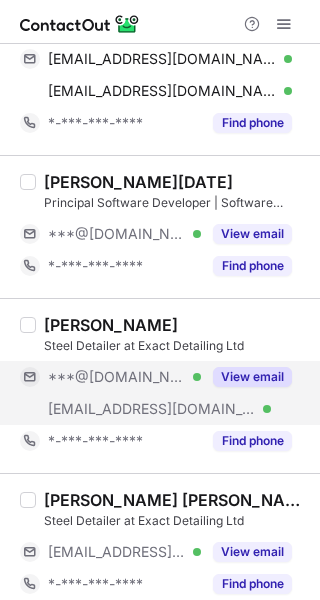 scroll, scrollTop: 1200, scrollLeft: 0, axis: vertical 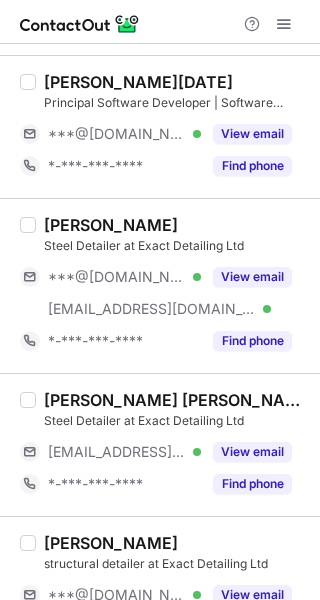 drag, startPoint x: 234, startPoint y: 273, endPoint x: 115, endPoint y: 250, distance: 121.20231 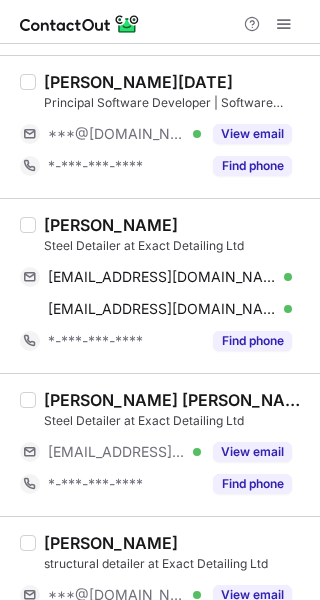 click on "Jay Francis Salcedo" at bounding box center [111, 225] 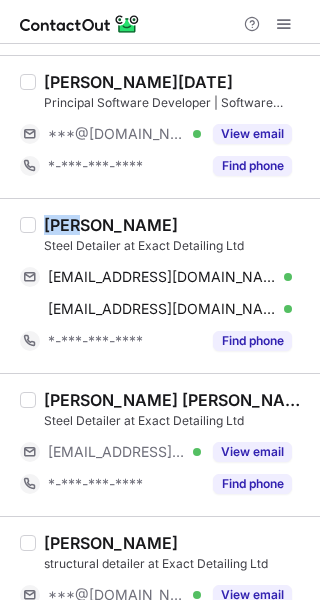 click on "Jay Francis Salcedo" at bounding box center [111, 225] 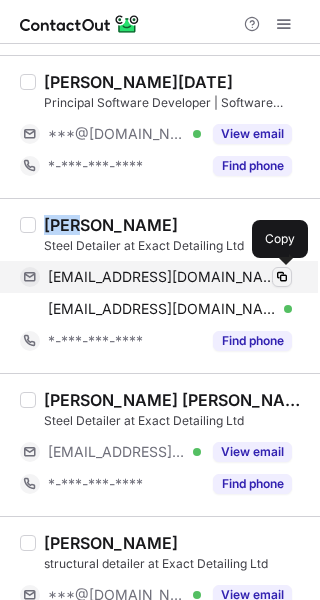 click at bounding box center [282, 277] 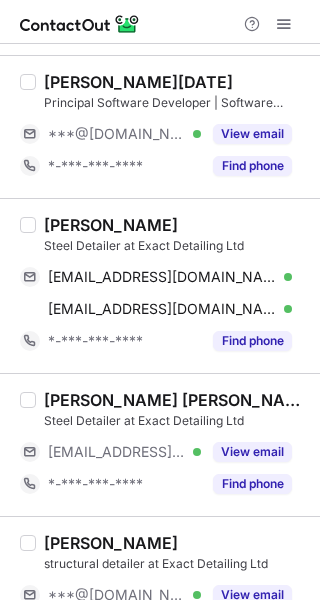 click on "Jay Francis Salcedo" at bounding box center (111, 225) 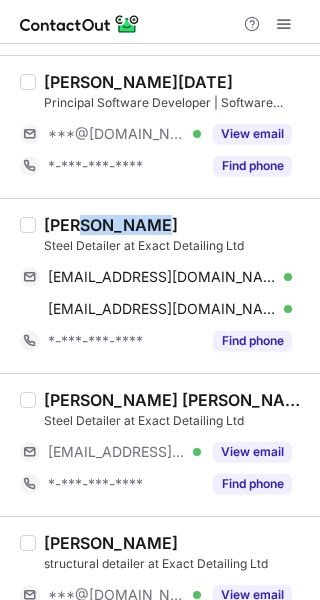 click on "Jay Francis Salcedo" at bounding box center (111, 225) 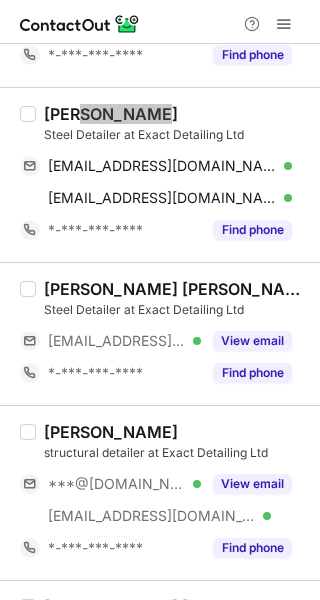 scroll, scrollTop: 1400, scrollLeft: 0, axis: vertical 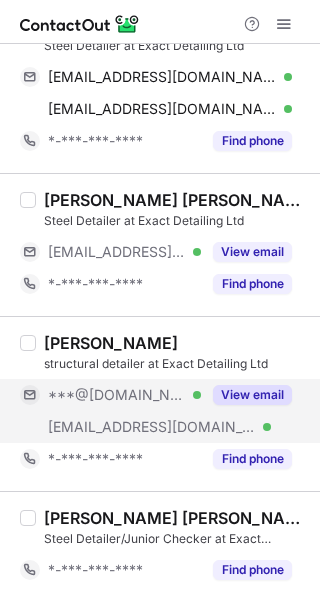 click on "View email" at bounding box center (252, 395) 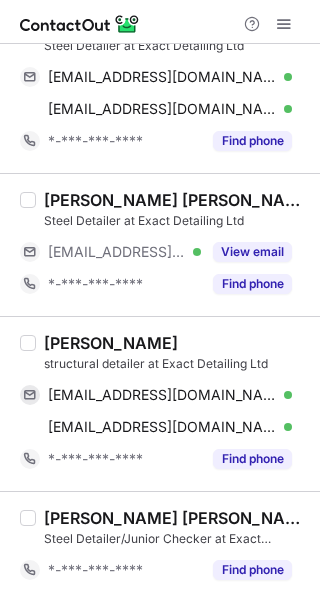click on "Tobby Fabila" at bounding box center [111, 343] 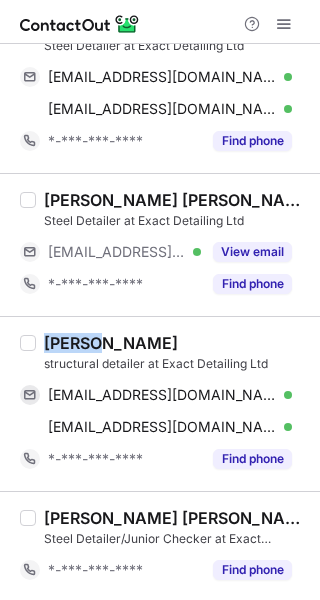 click on "Tobby Fabila" at bounding box center (111, 343) 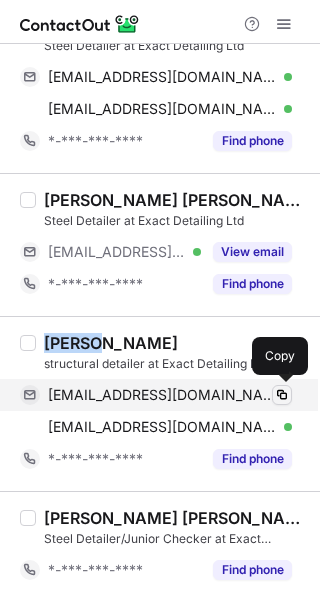 click at bounding box center [282, 395] 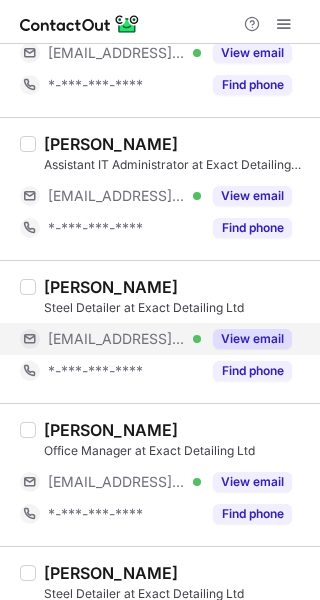 scroll, scrollTop: 2682, scrollLeft: 0, axis: vertical 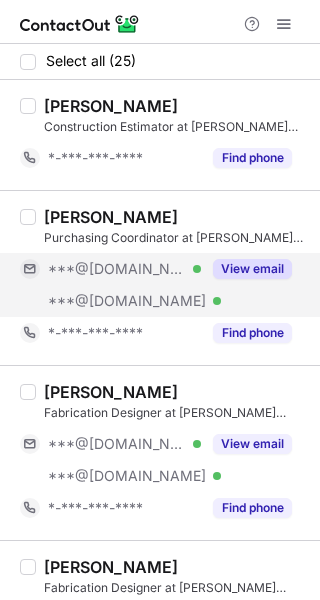 click on "View email" at bounding box center [252, 269] 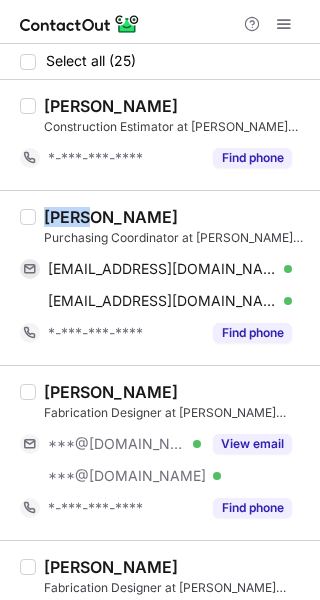 drag, startPoint x: 43, startPoint y: 211, endPoint x: 91, endPoint y: 217, distance: 48.373547 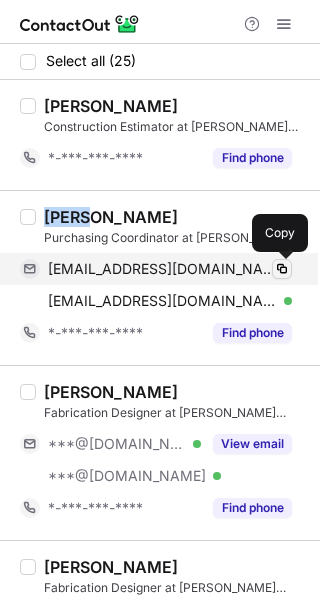 click at bounding box center (282, 269) 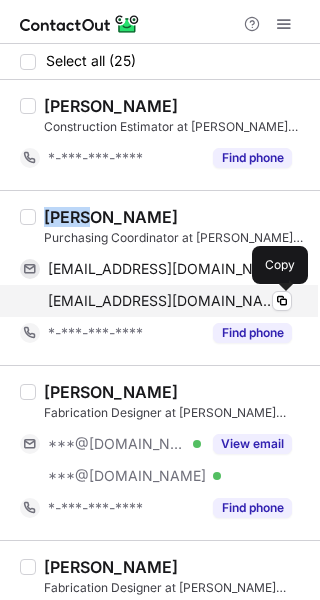 click at bounding box center [282, 301] 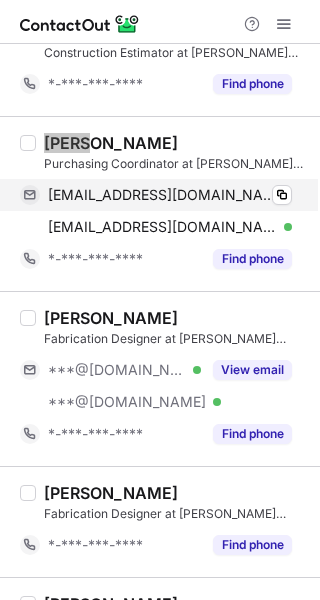 scroll, scrollTop: 100, scrollLeft: 0, axis: vertical 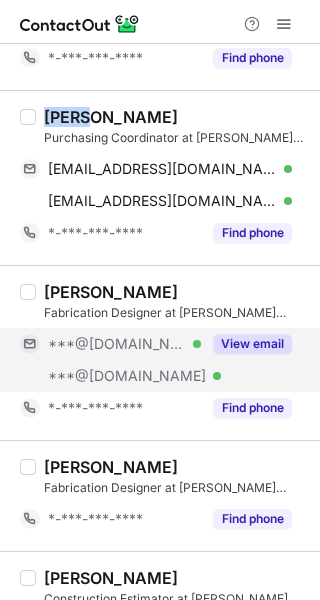 click on "View email" at bounding box center (252, 344) 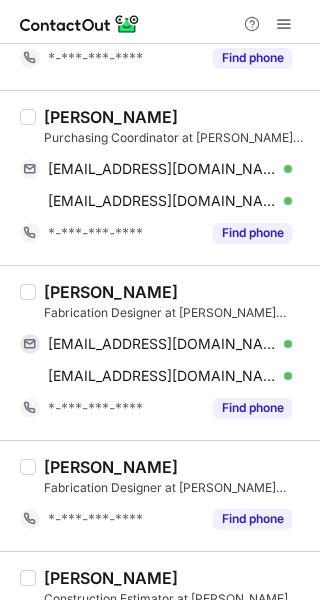 click on "Aleksandar Blagojevic" at bounding box center (111, 292) 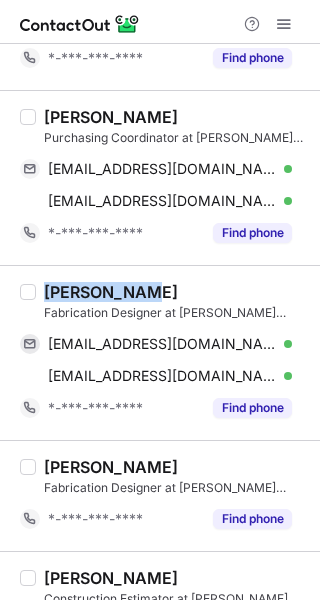 click on "Aleksandar Blagojevic" at bounding box center (111, 292) 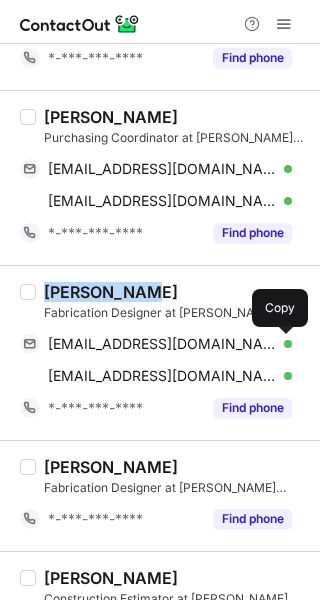 drag, startPoint x: 282, startPoint y: 343, endPoint x: 319, endPoint y: 340, distance: 37.12142 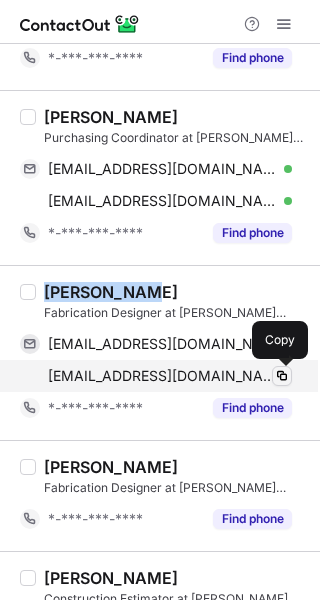 drag, startPoint x: 280, startPoint y: 375, endPoint x: 291, endPoint y: 374, distance: 11.045361 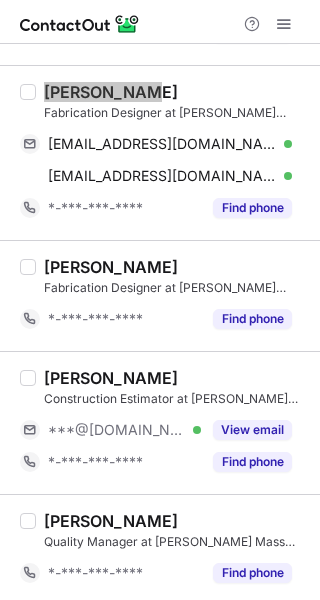 scroll, scrollTop: 400, scrollLeft: 0, axis: vertical 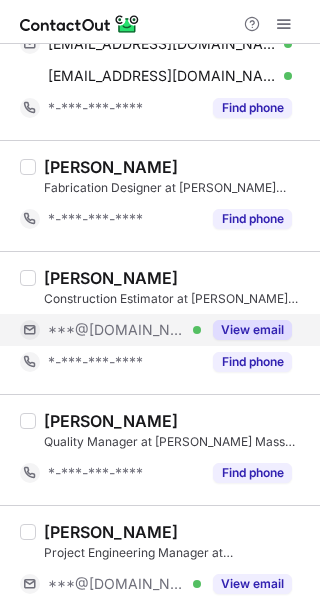 click on "View email" at bounding box center [252, 330] 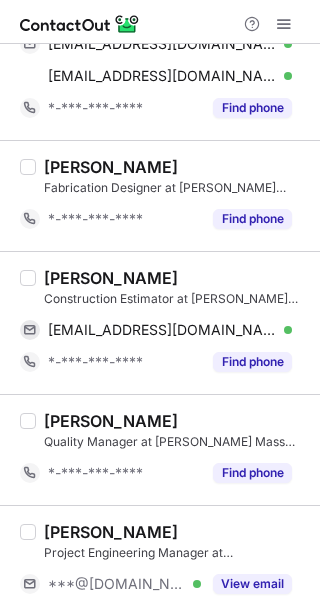click on "Sachini Arachchige" at bounding box center (111, 278) 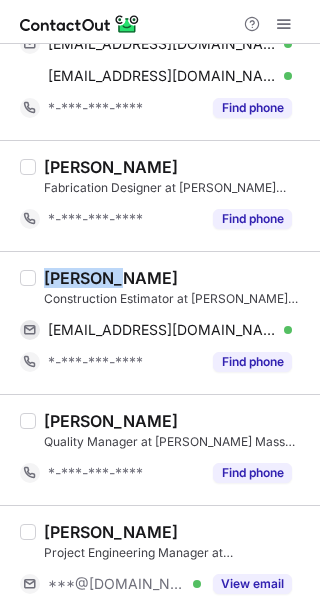 click on "Sachini Arachchige" at bounding box center (111, 278) 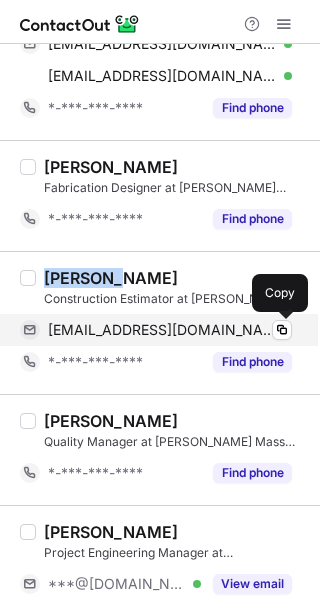drag, startPoint x: 283, startPoint y: 324, endPoint x: 305, endPoint y: 322, distance: 22.090721 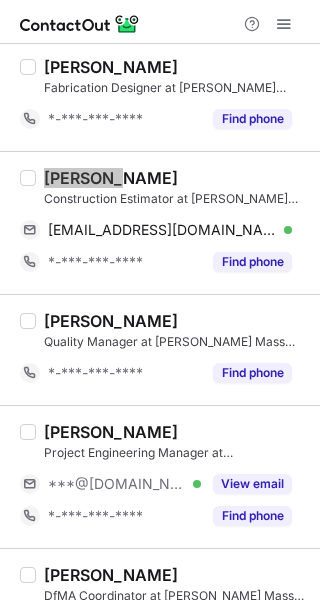 scroll, scrollTop: 600, scrollLeft: 0, axis: vertical 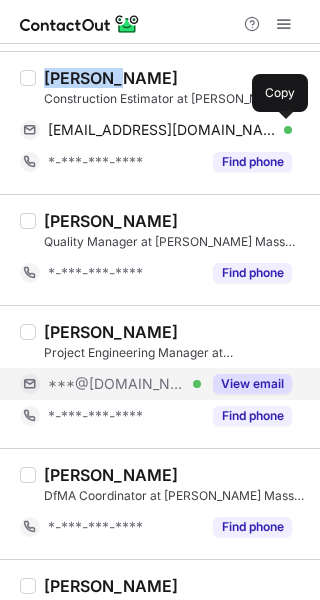 click on "View email" at bounding box center [252, 384] 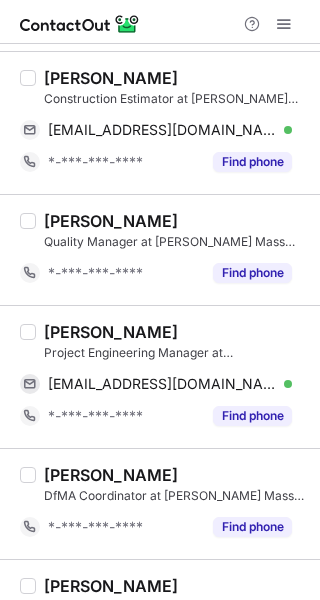 click on "Johan J Reissmuller" at bounding box center (111, 332) 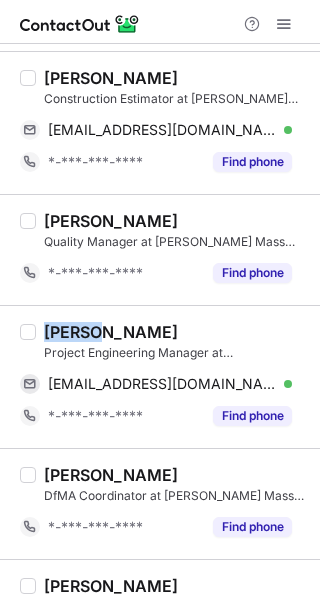 click on "Johan J Reissmuller" at bounding box center [111, 332] 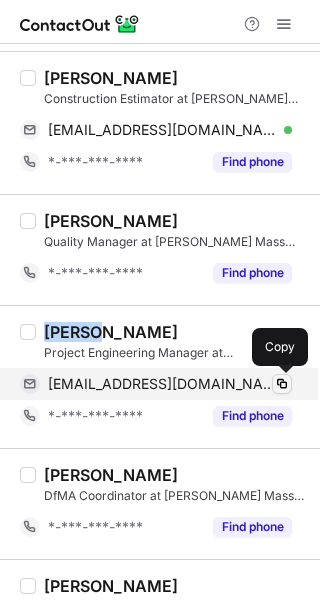 click at bounding box center (282, 384) 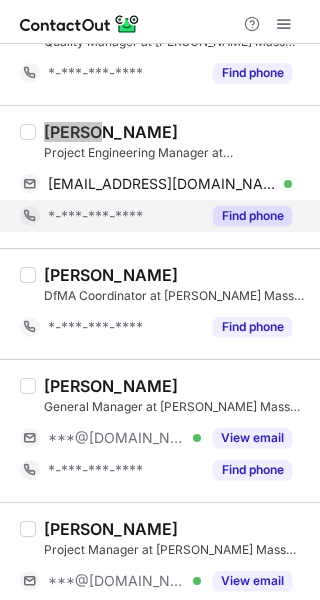 scroll, scrollTop: 900, scrollLeft: 0, axis: vertical 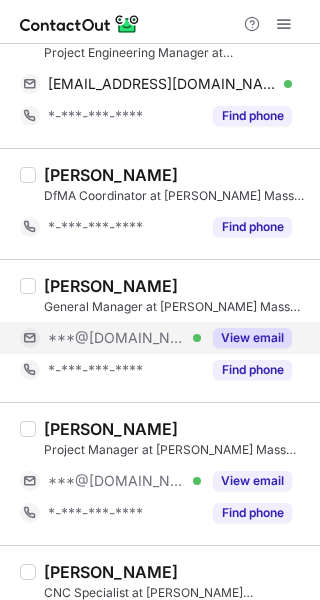 click on "View email" at bounding box center [252, 338] 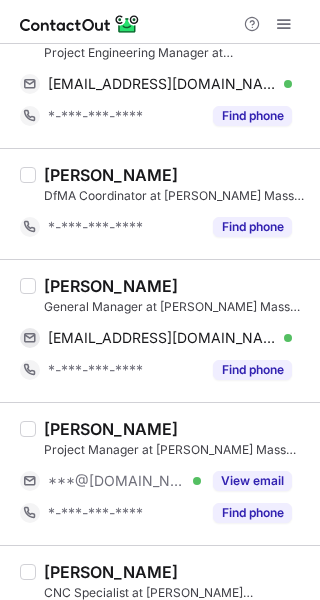 click on "Sean Wolanski" at bounding box center (111, 286) 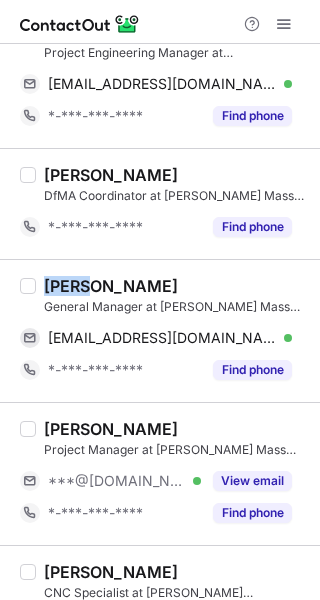 click on "Sean Wolanski" at bounding box center [111, 286] 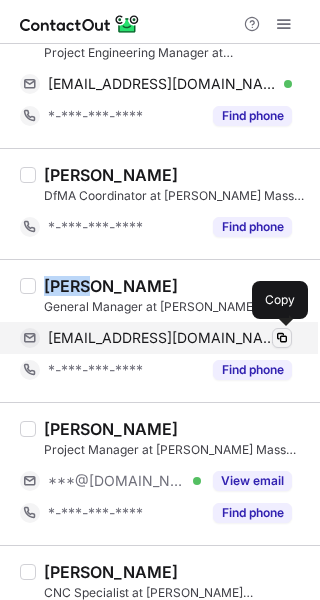 click at bounding box center (282, 338) 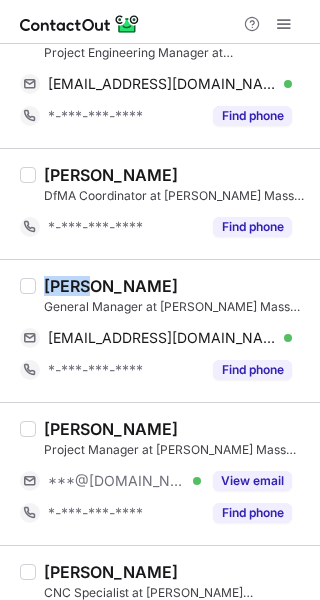 click on "Sean Wolanski General Manager at Mercer Mass Timber seanwolanski@gmail.com Verified Copy *-***-***-**** Find phone" at bounding box center [172, 331] 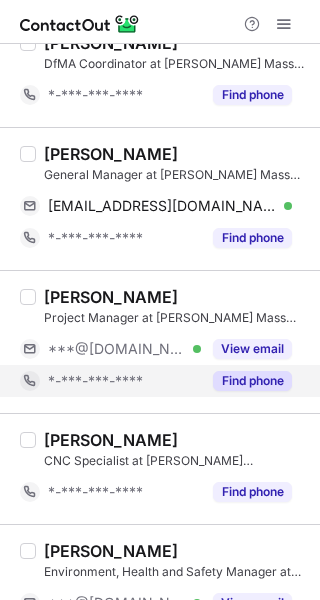 scroll, scrollTop: 1100, scrollLeft: 0, axis: vertical 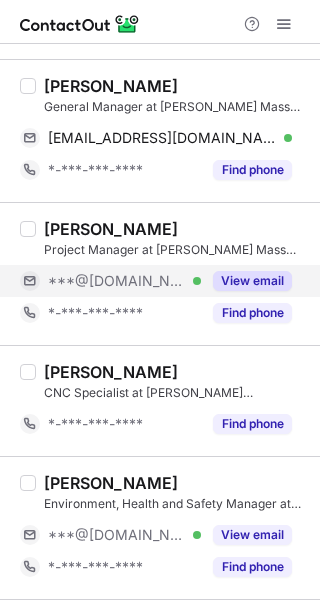 click on "View email" at bounding box center (252, 281) 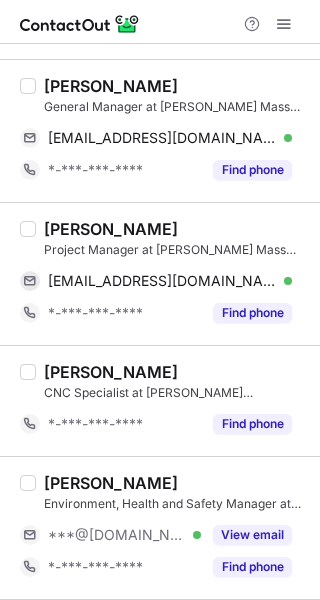 click on "Judah Bucher" at bounding box center (111, 229) 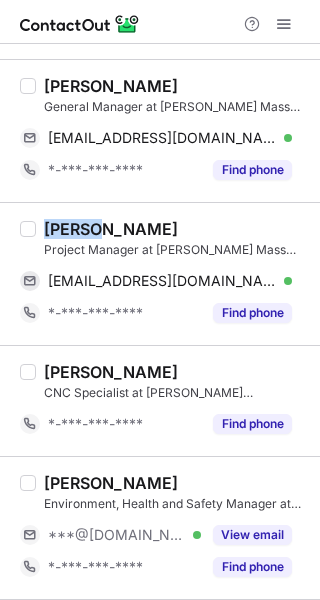 click on "Judah Bucher" at bounding box center (111, 229) 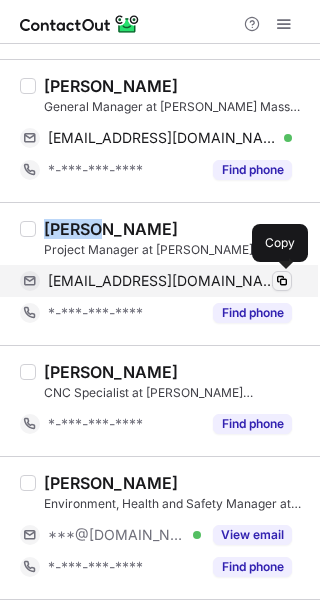 click at bounding box center (282, 281) 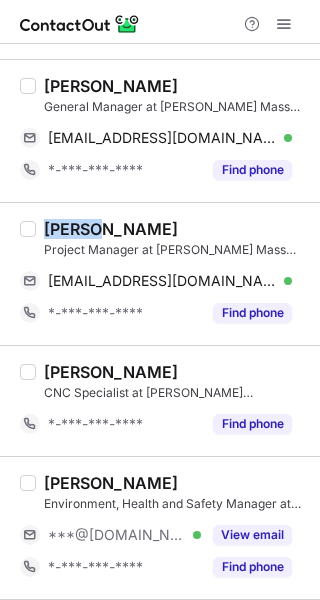 type 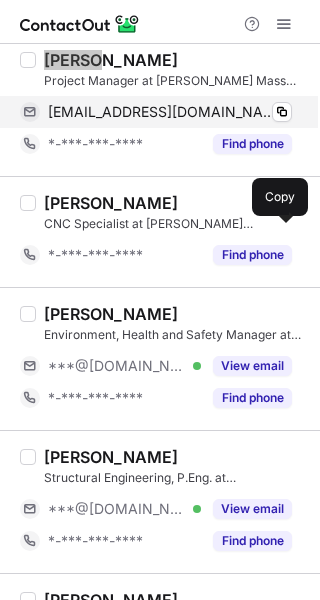 scroll, scrollTop: 1300, scrollLeft: 0, axis: vertical 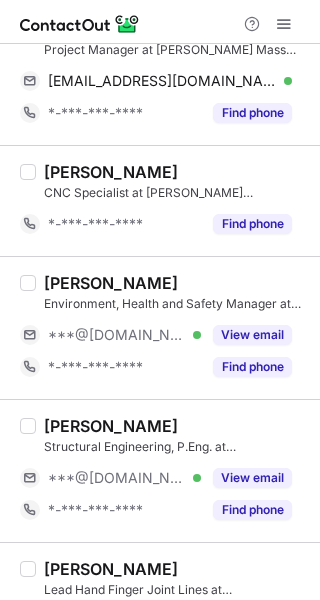 click on "Travis Hiller" at bounding box center (111, 283) 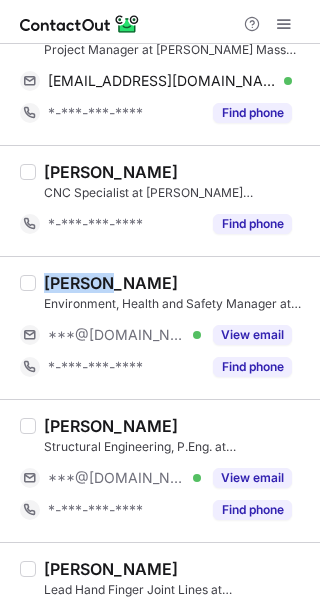 click on "Travis Hiller" at bounding box center (111, 283) 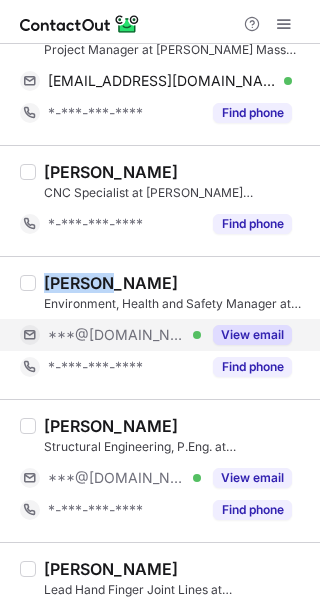 click on "View email" at bounding box center [252, 335] 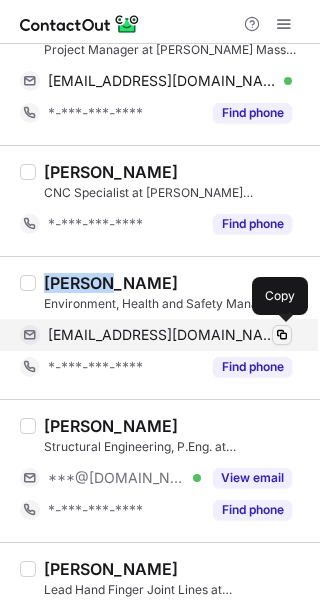 click at bounding box center [282, 335] 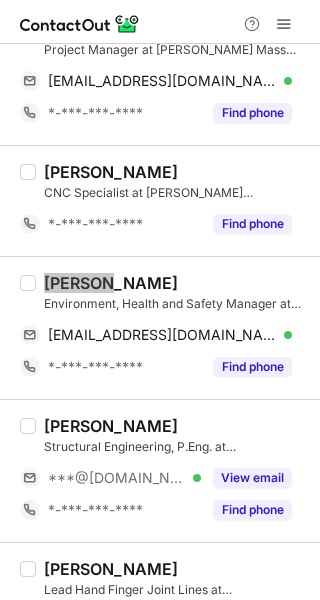 scroll, scrollTop: 1400, scrollLeft: 0, axis: vertical 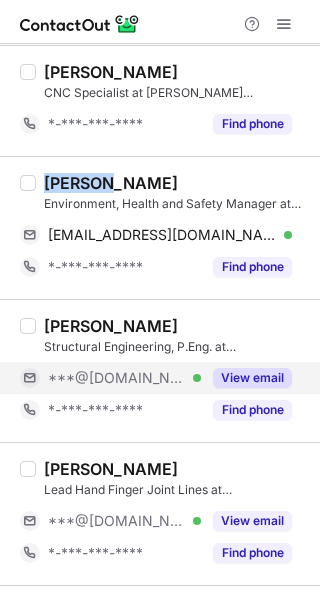 click on "View email" at bounding box center (252, 378) 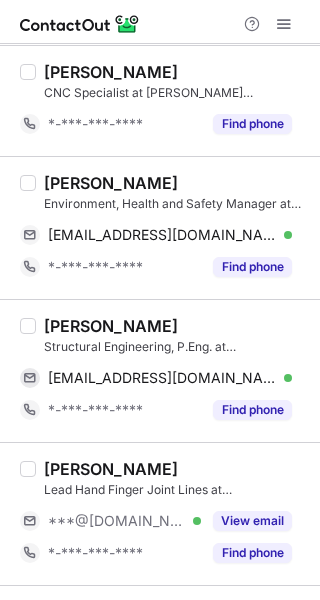 click on "Alireza Shirazi" at bounding box center [111, 326] 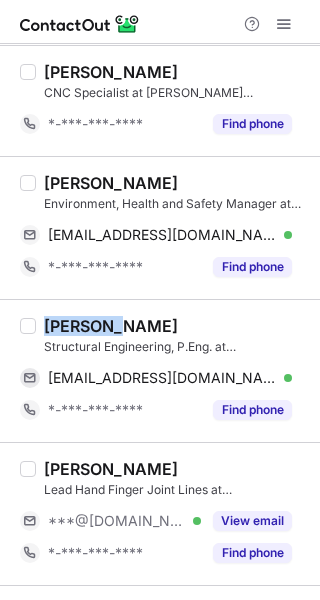 click on "Alireza Shirazi" at bounding box center (111, 326) 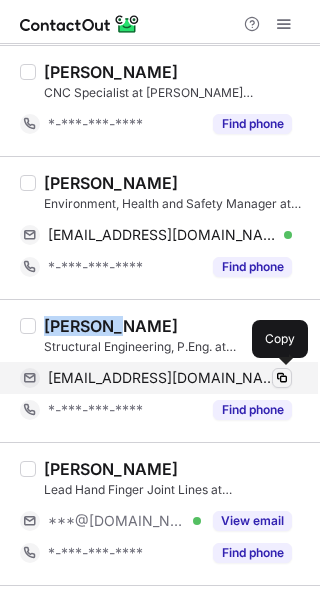 click at bounding box center (282, 378) 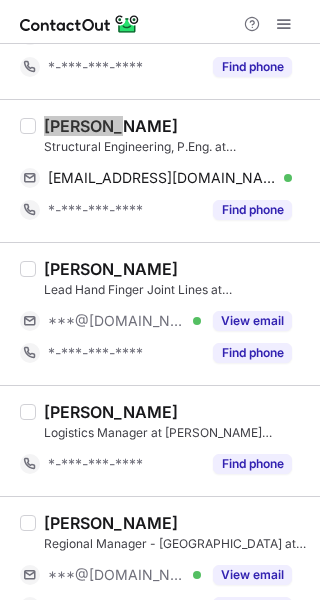 scroll, scrollTop: 1700, scrollLeft: 0, axis: vertical 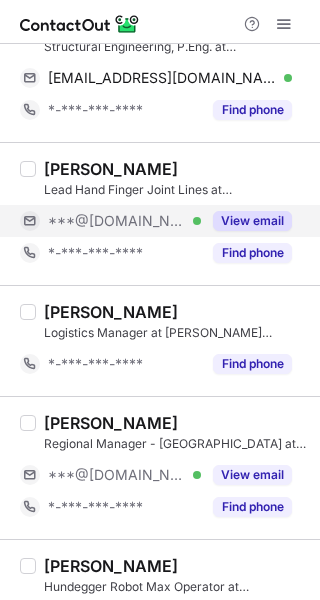 click on "View email" at bounding box center (252, 221) 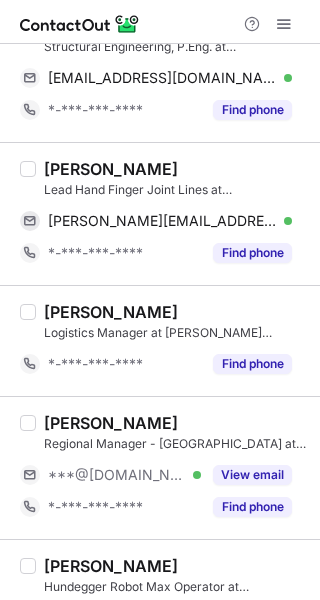 click on "Chris Moore" at bounding box center [111, 169] 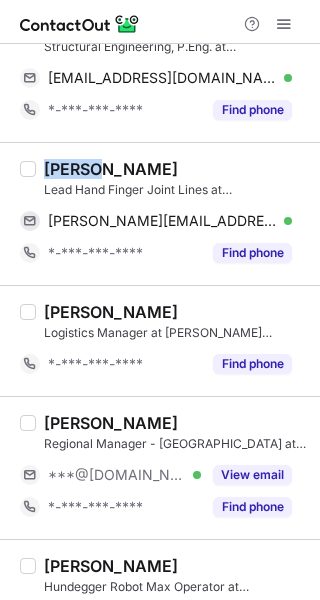 click on "Chris Moore" at bounding box center [111, 169] 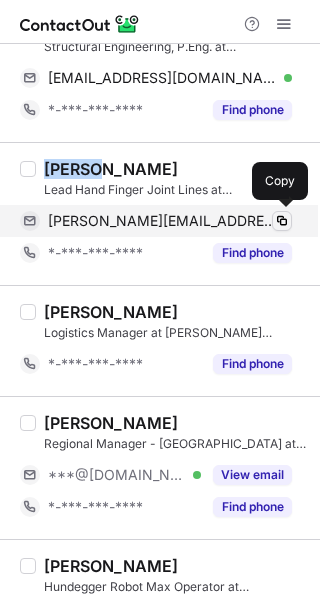 click at bounding box center [282, 221] 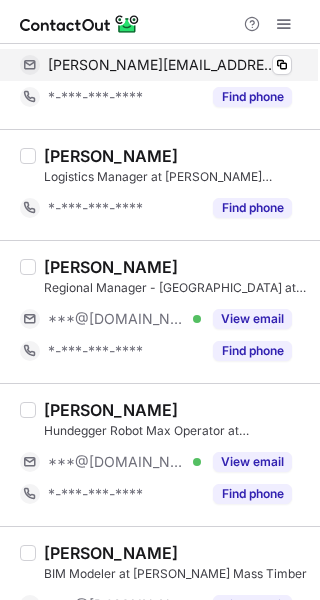 scroll, scrollTop: 1900, scrollLeft: 0, axis: vertical 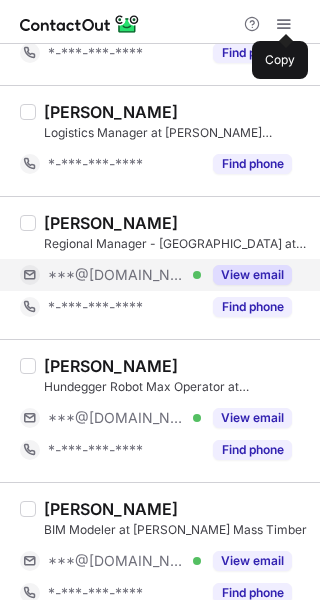 click on "View email" at bounding box center (252, 275) 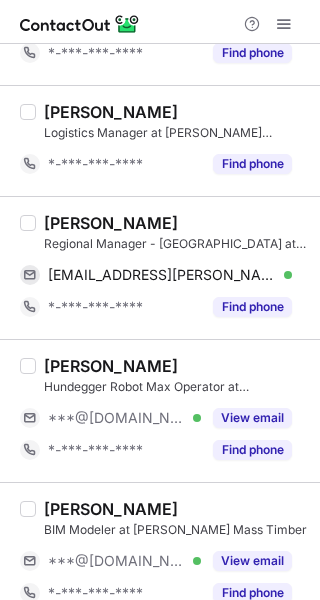 click on "Stephanie Kullman" at bounding box center (111, 223) 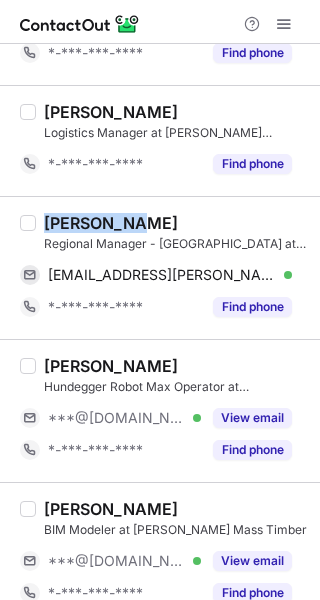 click on "Stephanie Kullman" at bounding box center [111, 223] 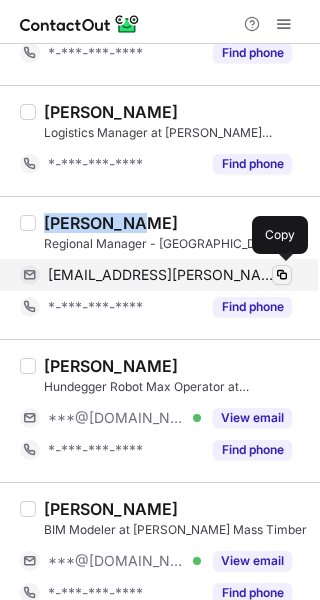 click at bounding box center (282, 275) 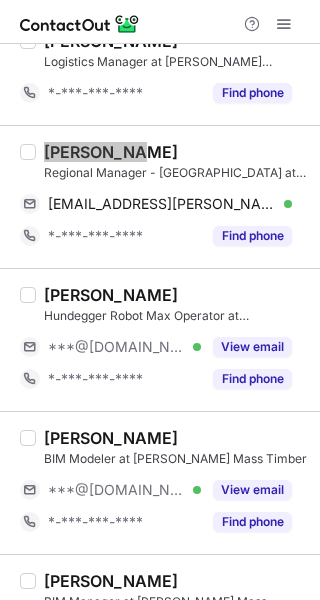 scroll, scrollTop: 2000, scrollLeft: 0, axis: vertical 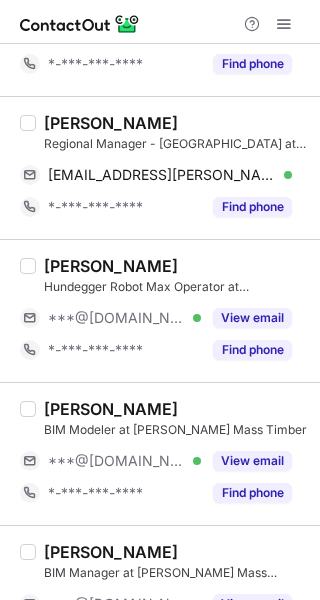 click on "Mark Zaleski" at bounding box center [111, 266] 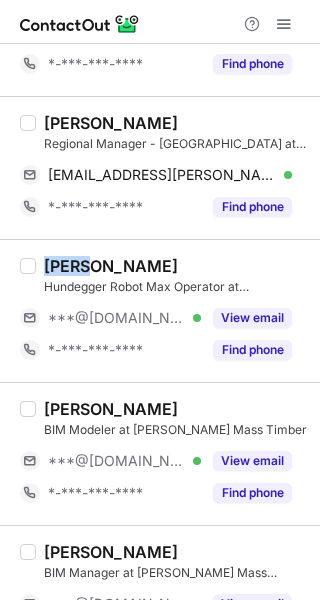 click on "Mark Zaleski" at bounding box center [111, 266] 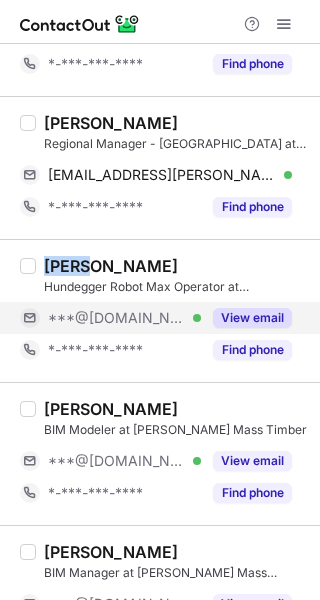 click on "View email" at bounding box center [252, 318] 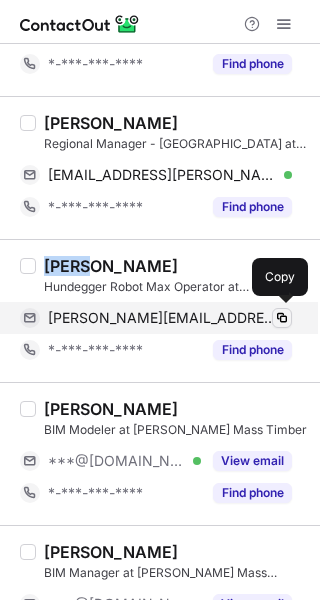 click at bounding box center [282, 318] 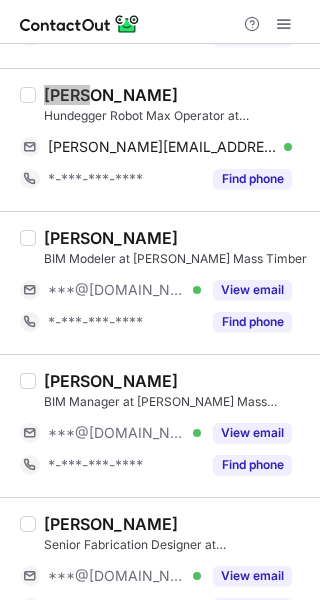 scroll, scrollTop: 2200, scrollLeft: 0, axis: vertical 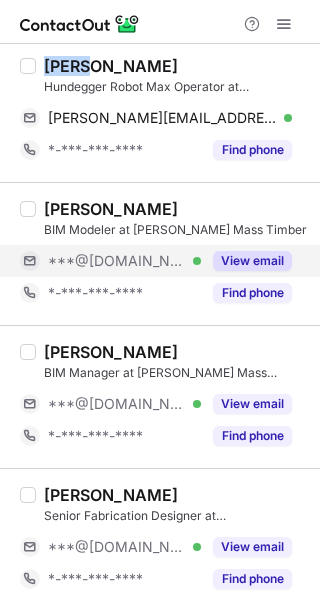 click on "View email" at bounding box center [252, 261] 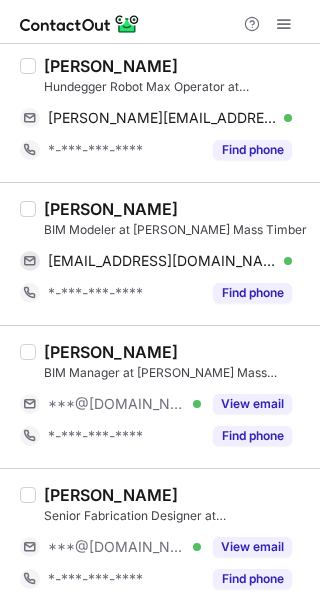 click on "Mohammed Farhan" at bounding box center [111, 209] 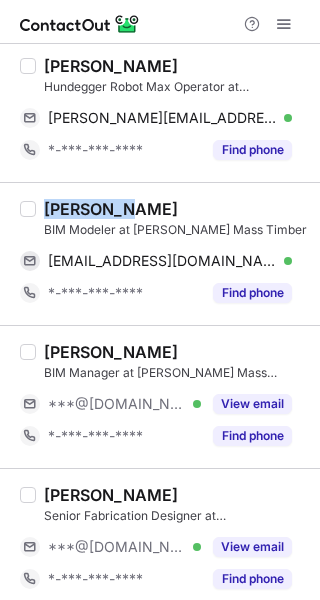click on "Mohammed Farhan" at bounding box center (111, 209) 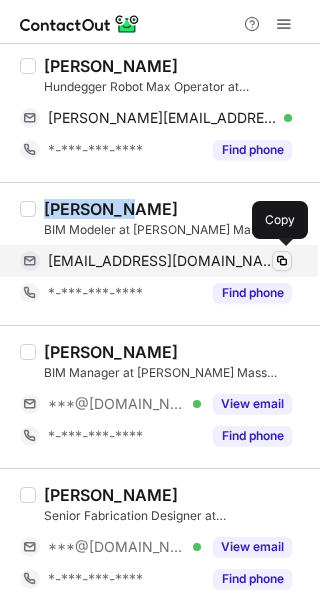 click at bounding box center [282, 261] 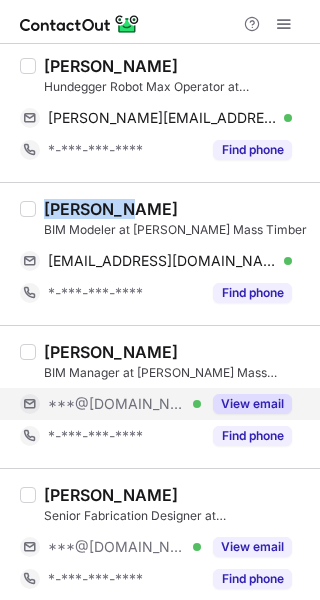 click on "View email" at bounding box center (252, 404) 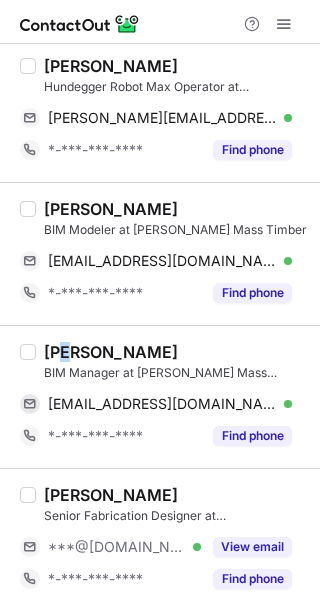 click on "Tony Kim" at bounding box center [111, 352] 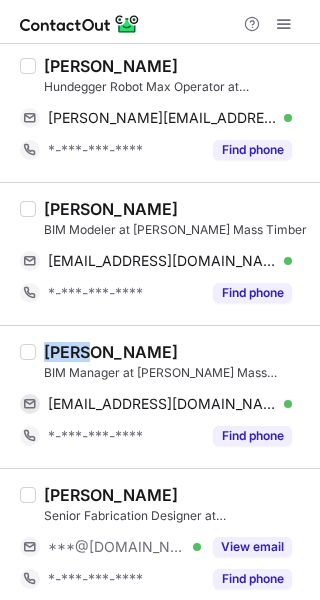 click on "Tony Kim" at bounding box center [111, 352] 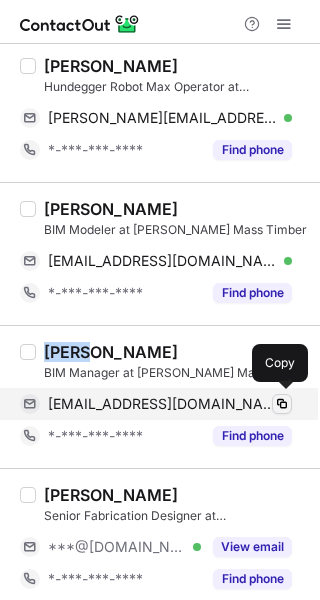 click at bounding box center (282, 404) 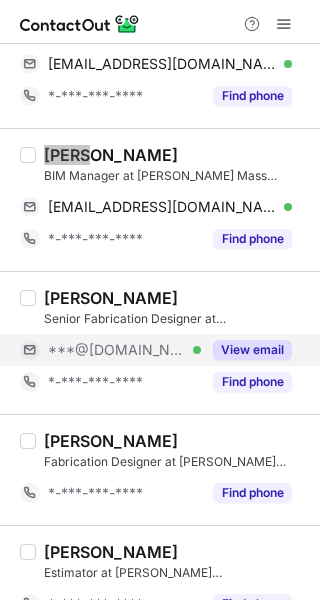 scroll, scrollTop: 2400, scrollLeft: 0, axis: vertical 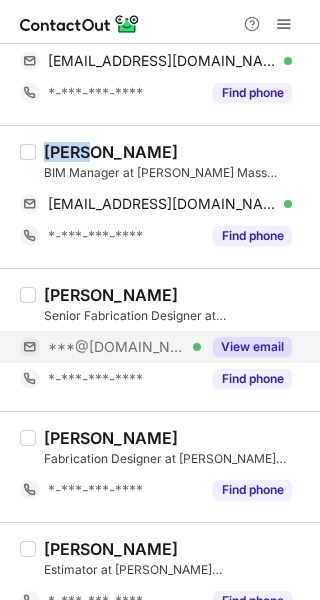 click on "View email" at bounding box center (252, 347) 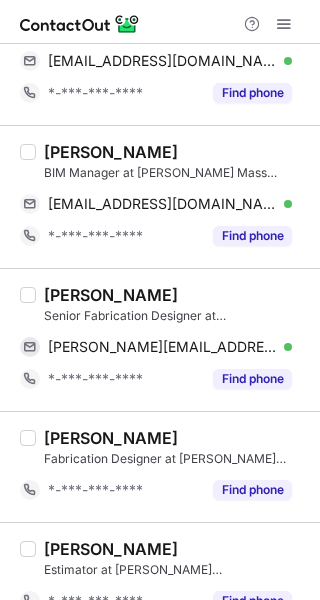 click on "Sam Taskie" at bounding box center (111, 295) 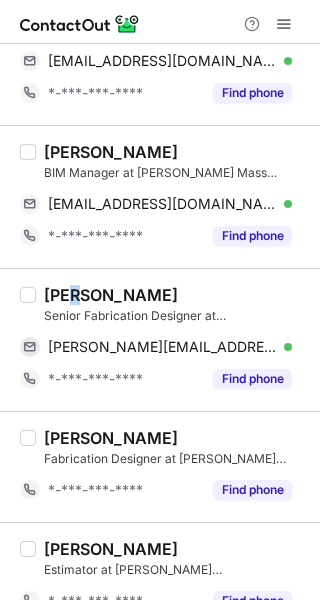 click on "Sam Taskie" at bounding box center [111, 295] 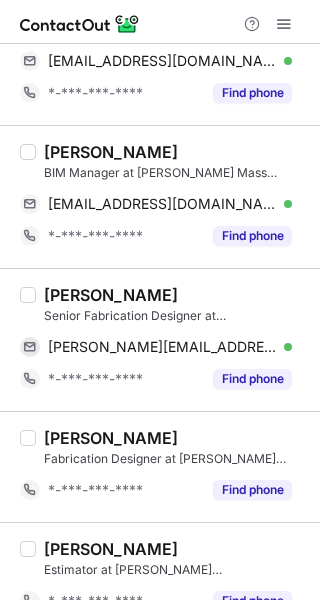 click on "Sam Taskie" at bounding box center [111, 295] 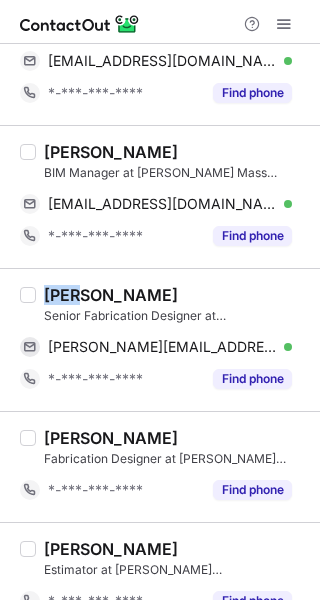 click on "Sam Taskie" at bounding box center [111, 295] 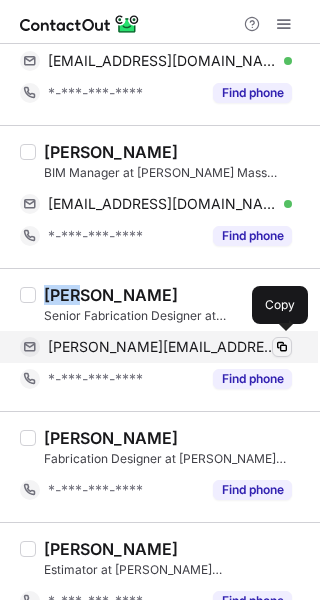 click at bounding box center (282, 347) 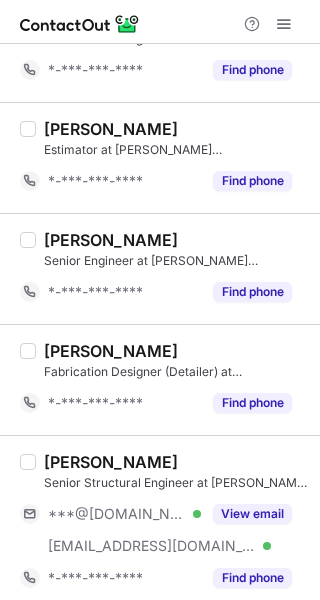 scroll, scrollTop: 2822, scrollLeft: 0, axis: vertical 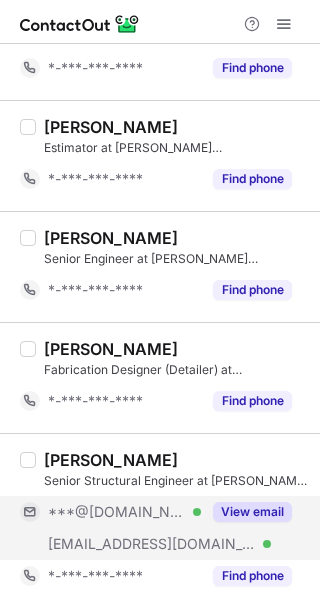 click on "View email" at bounding box center (252, 512) 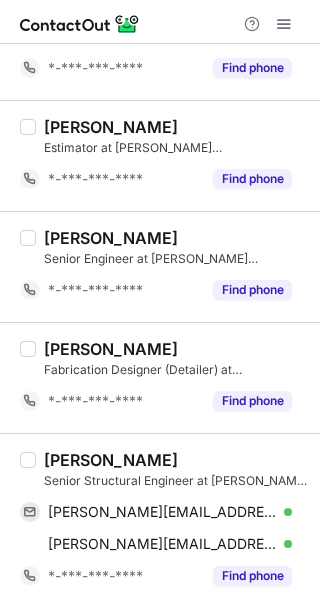 click on "Katherine Setterlund" at bounding box center (111, 460) 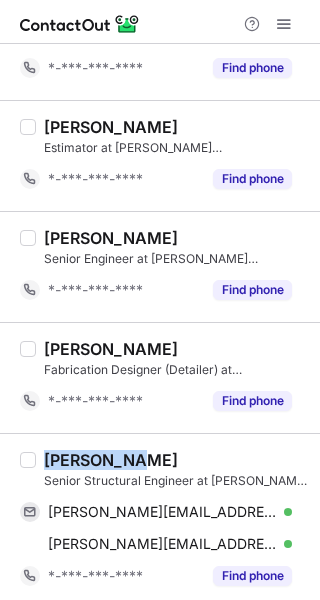click on "Katherine Setterlund" at bounding box center (111, 460) 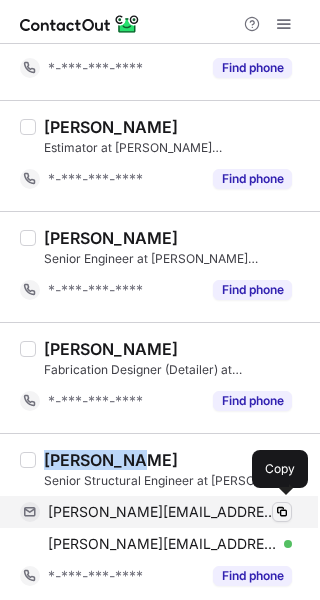 click at bounding box center [282, 512] 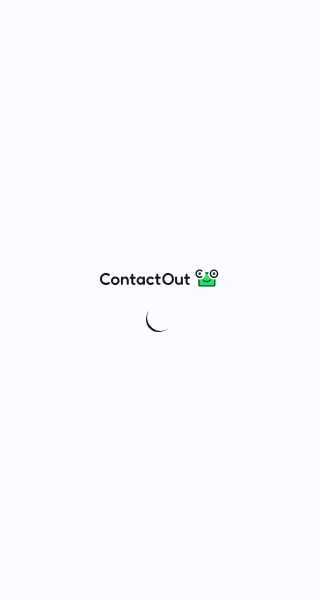 scroll, scrollTop: 0, scrollLeft: 0, axis: both 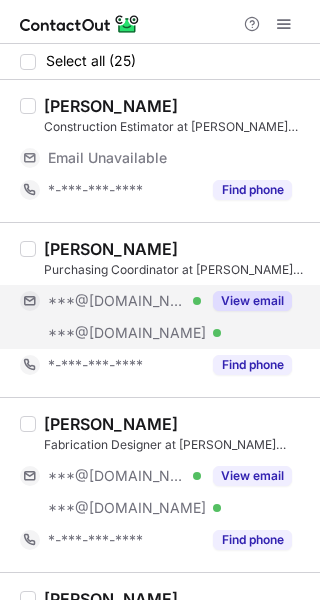 click on "View email" at bounding box center (252, 301) 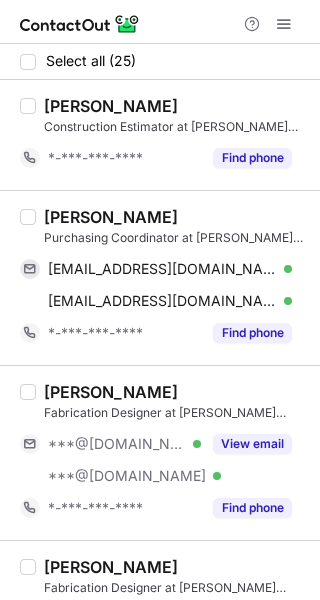 click on "Mary McCormick" at bounding box center (111, 217) 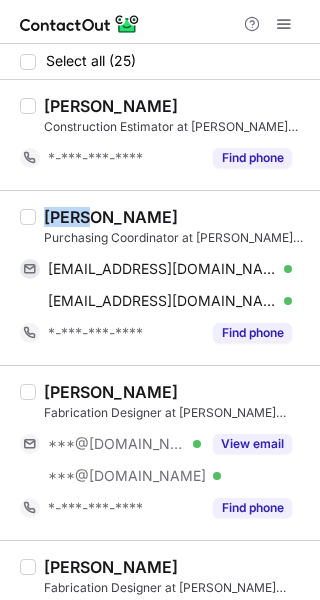 click on "Mary McCormick" at bounding box center [111, 217] 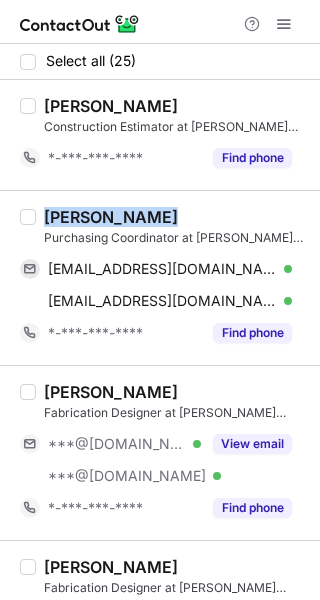click on "Mary McCormick" at bounding box center (111, 217) 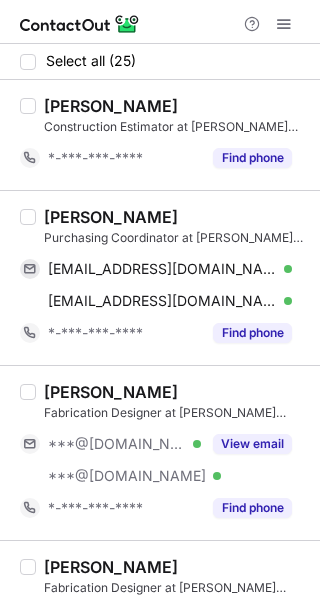 click on "Mary McCormick" at bounding box center [111, 217] 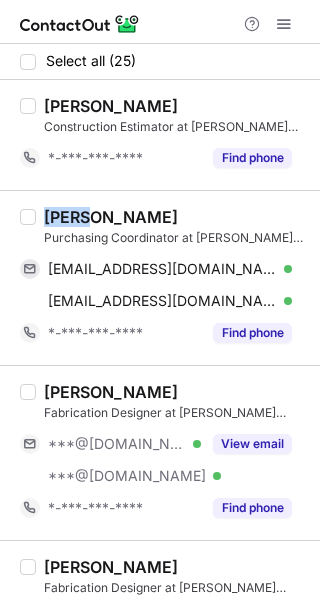 click on "Mary McCormick" at bounding box center (111, 217) 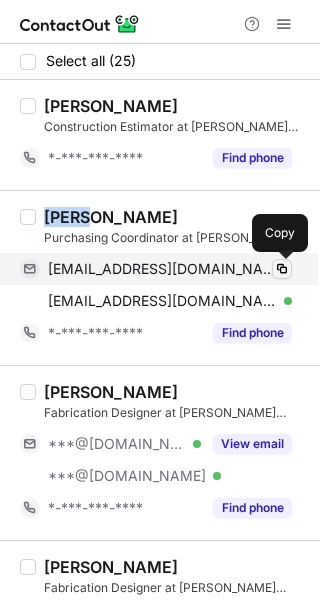 click at bounding box center [282, 269] 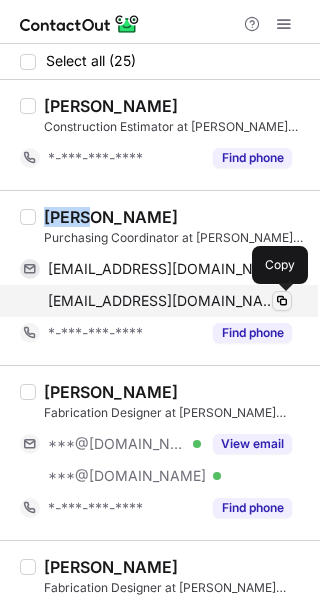 click at bounding box center (282, 301) 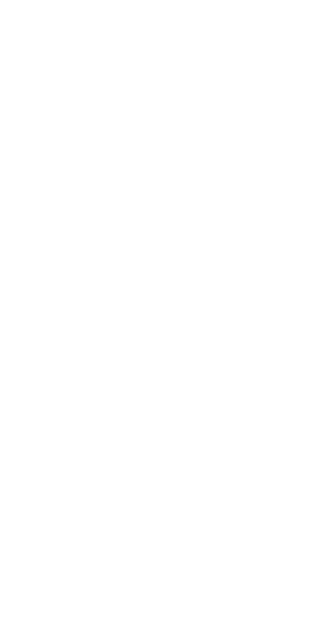 scroll, scrollTop: 0, scrollLeft: 0, axis: both 